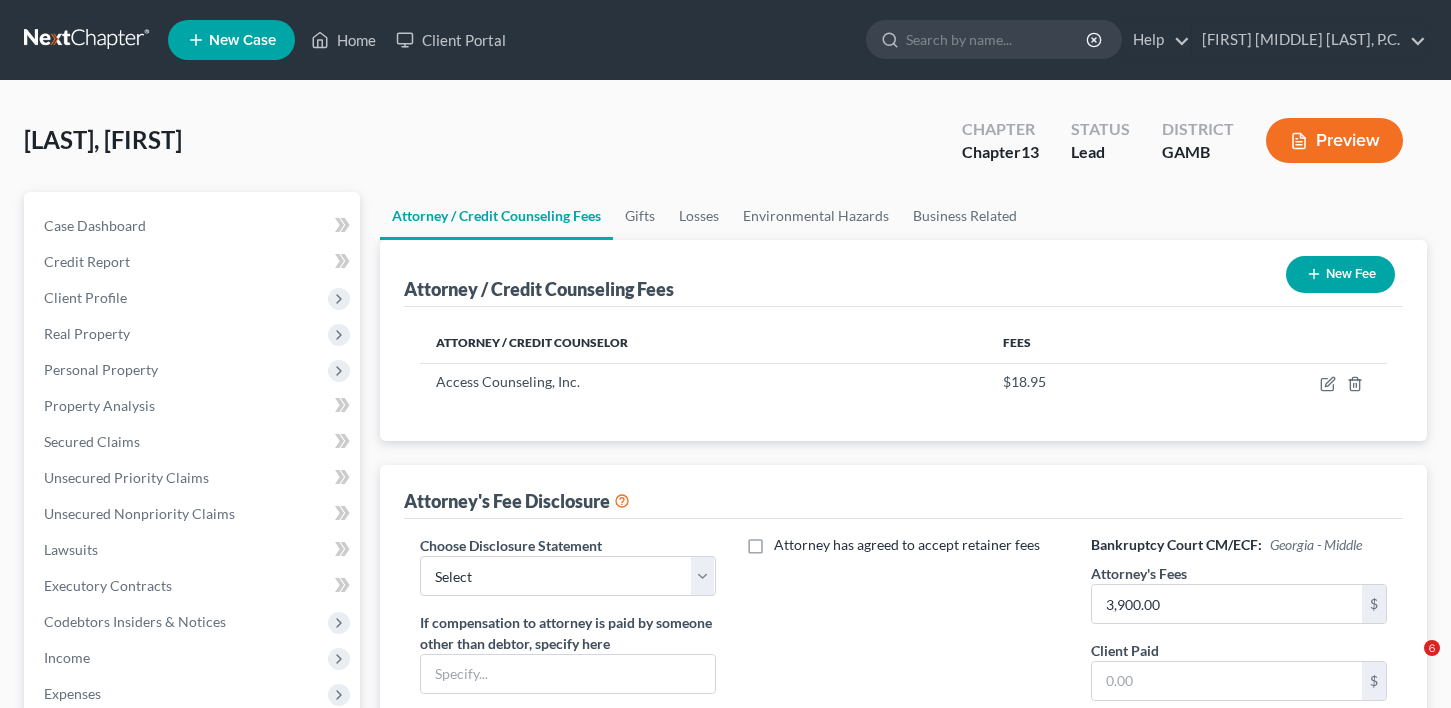 scroll, scrollTop: 0, scrollLeft: 0, axis: both 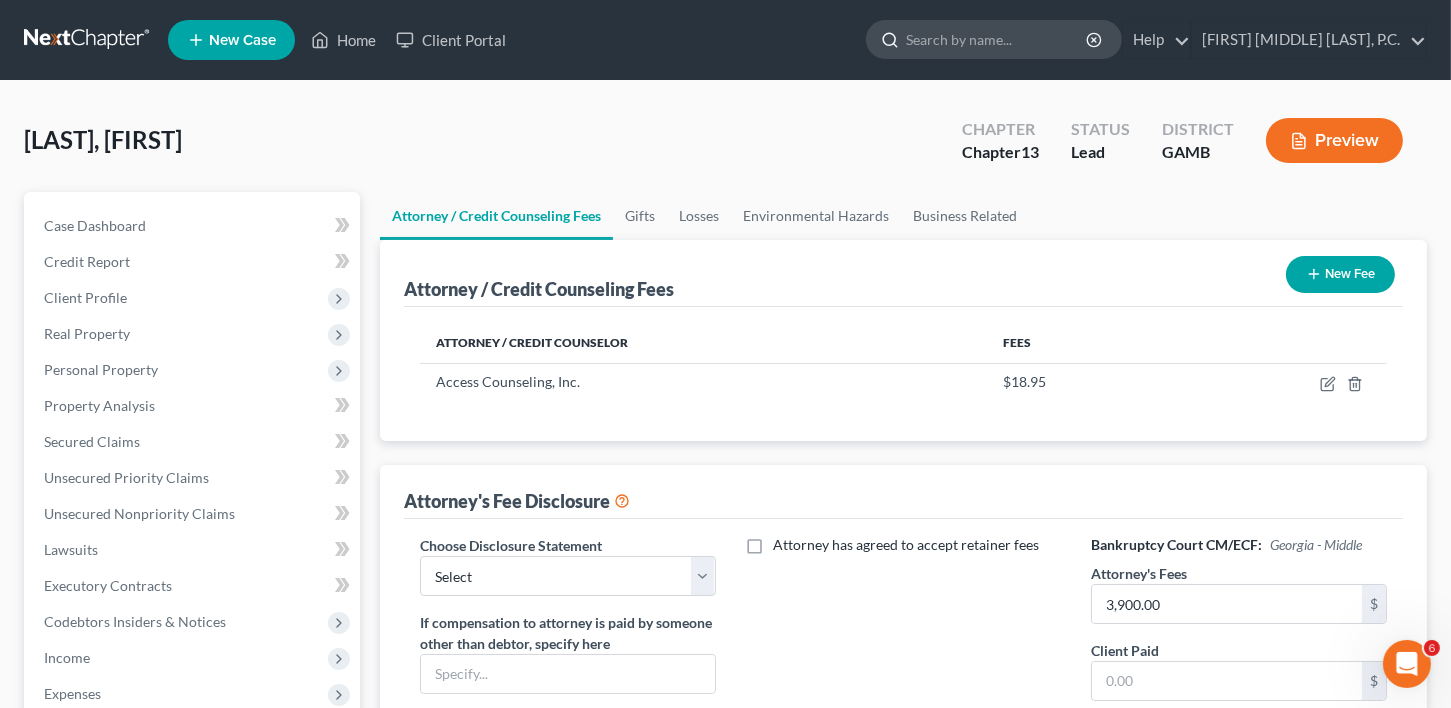 click at bounding box center (997, 39) 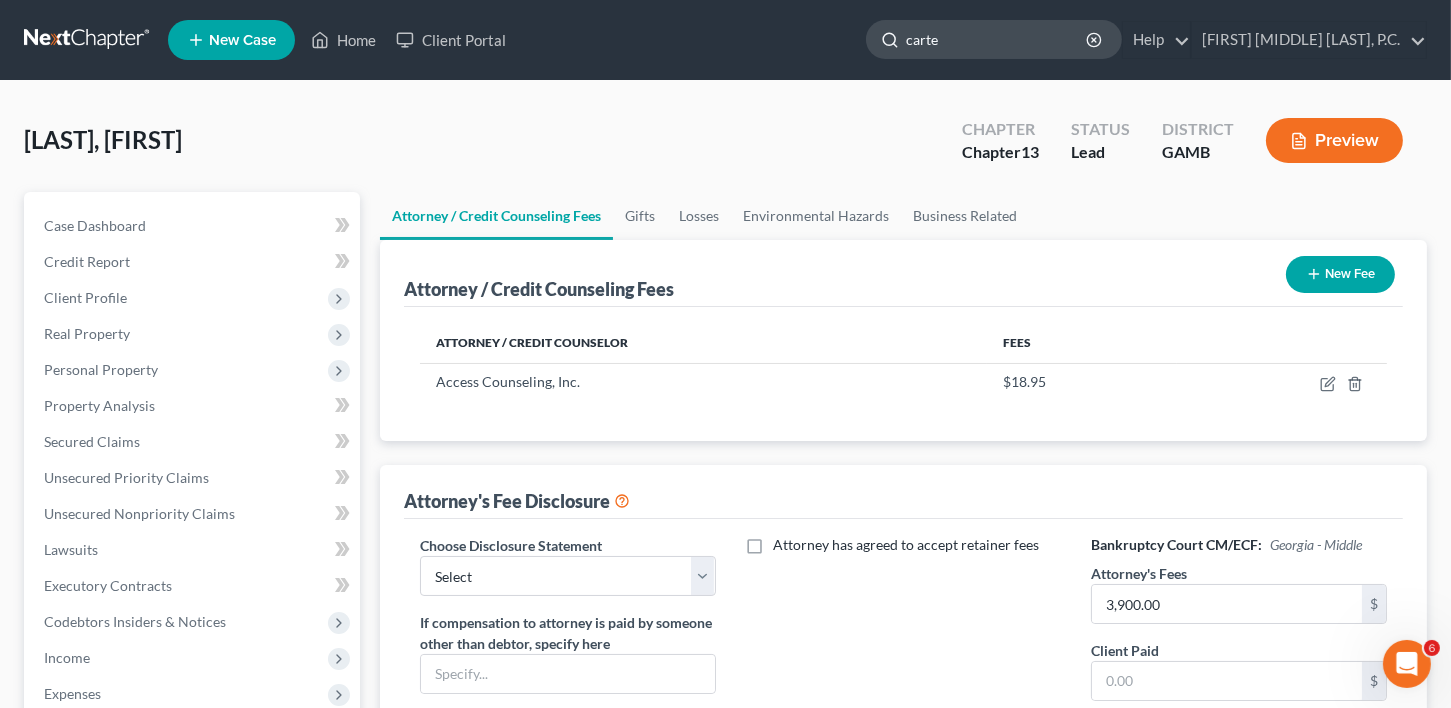type on "carter" 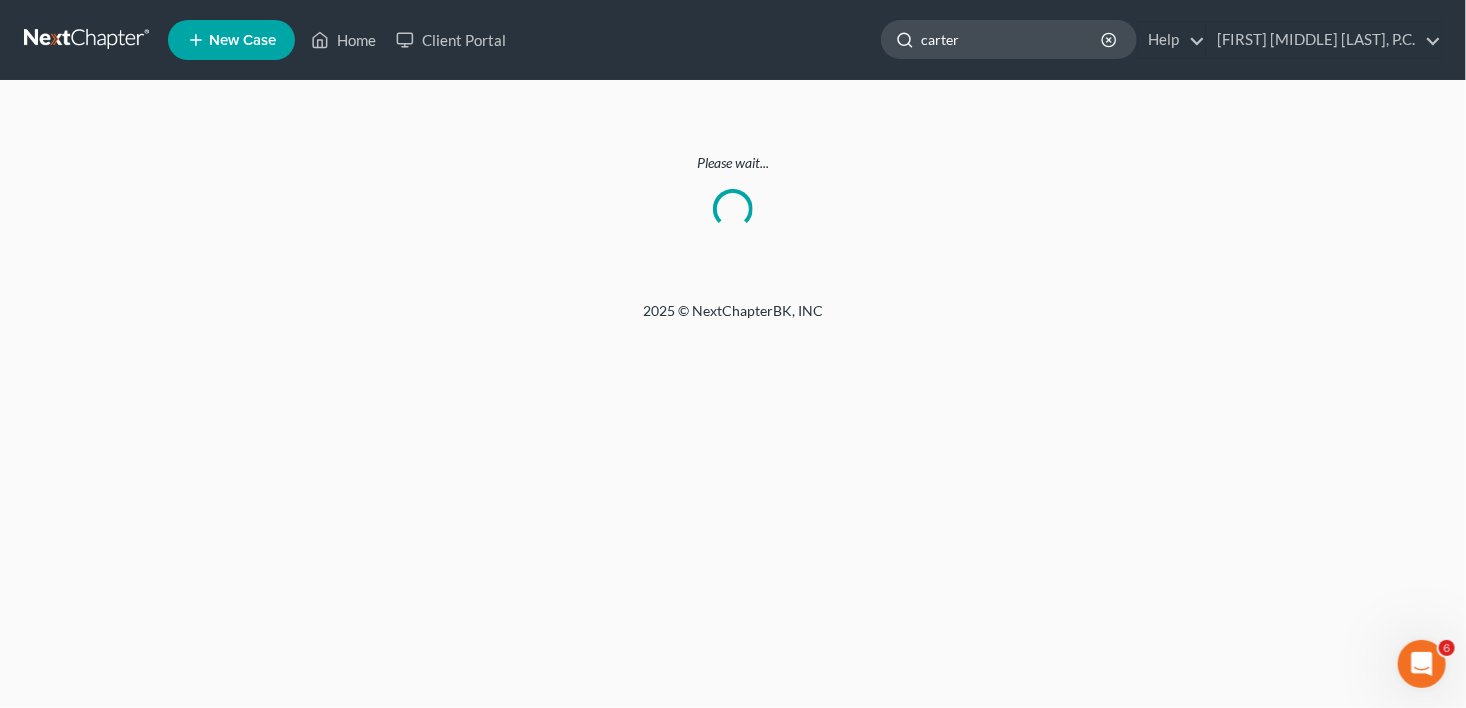 click on "carter" 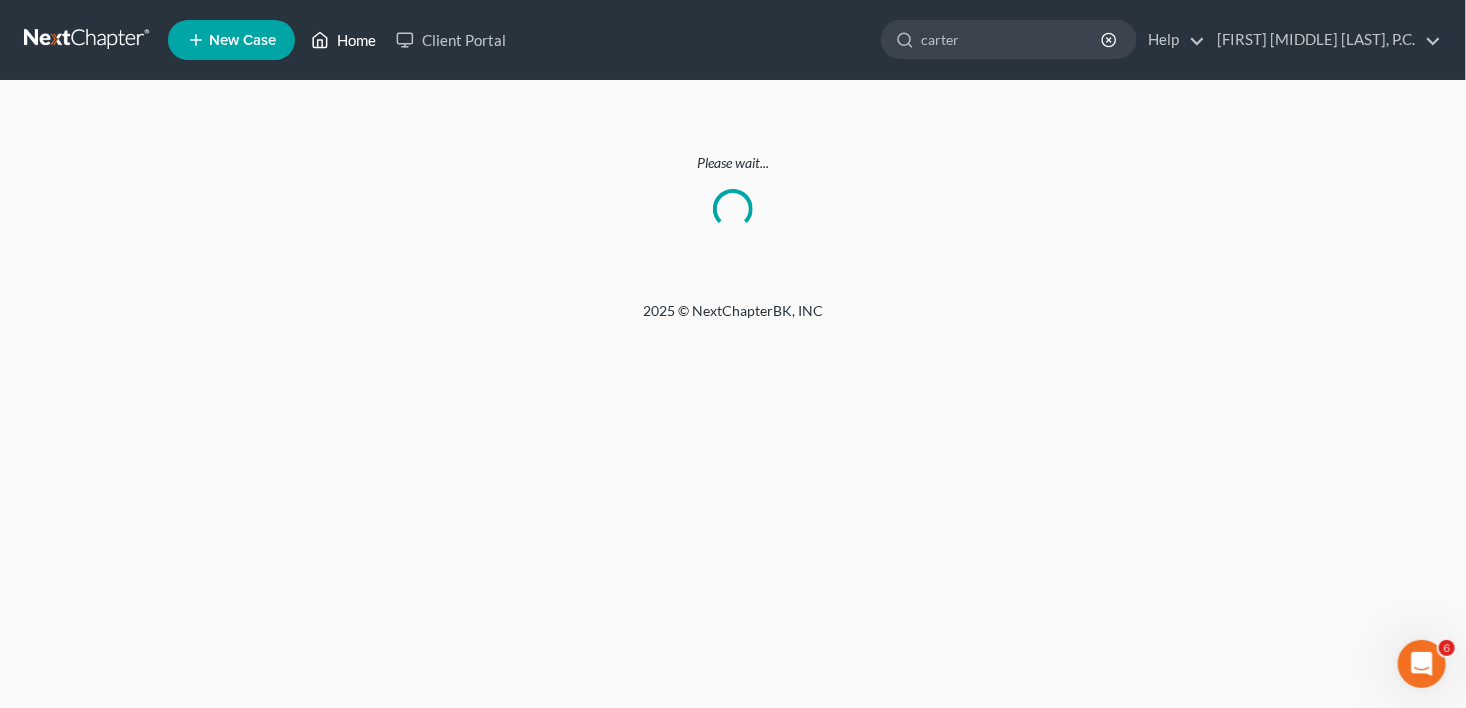 click on "Home" at bounding box center [343, 40] 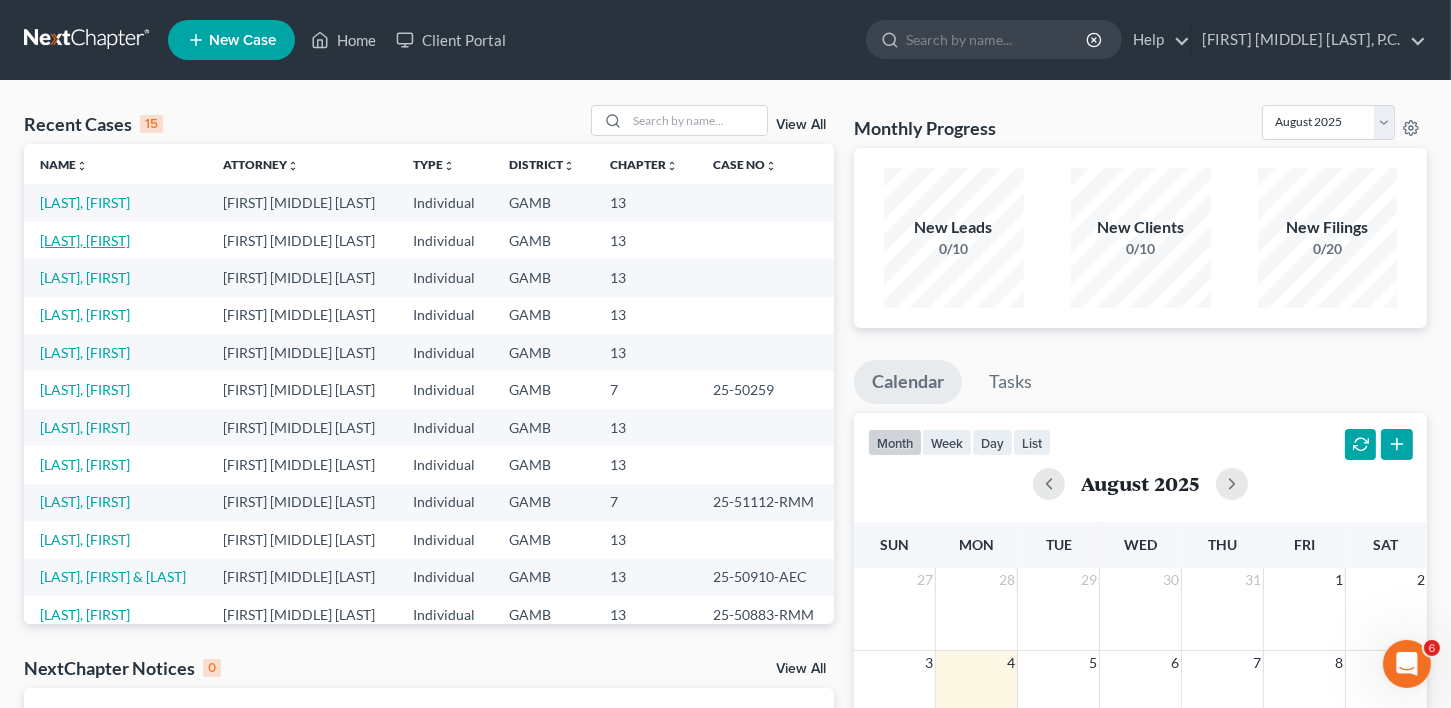 click on "[LAST], [FIRST]" at bounding box center [85, 240] 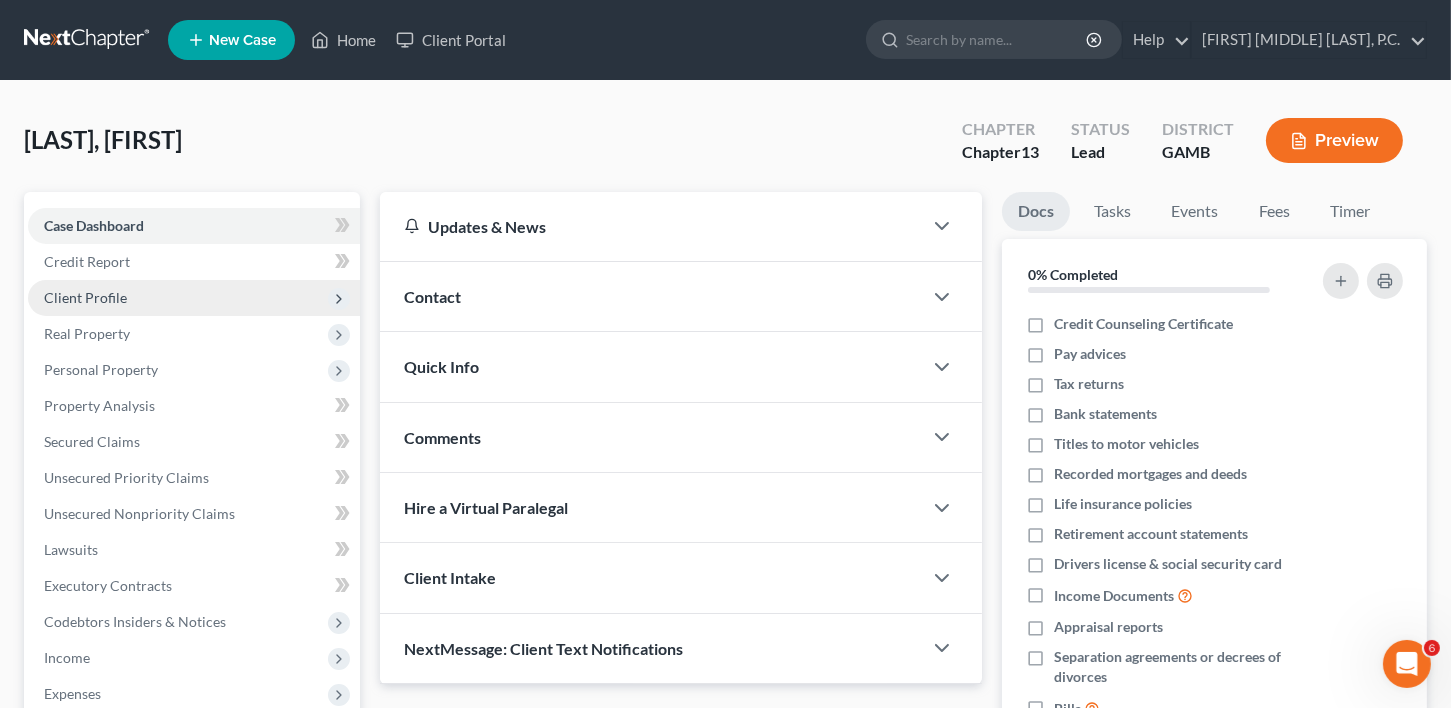 click on "Client Profile" at bounding box center (85, 297) 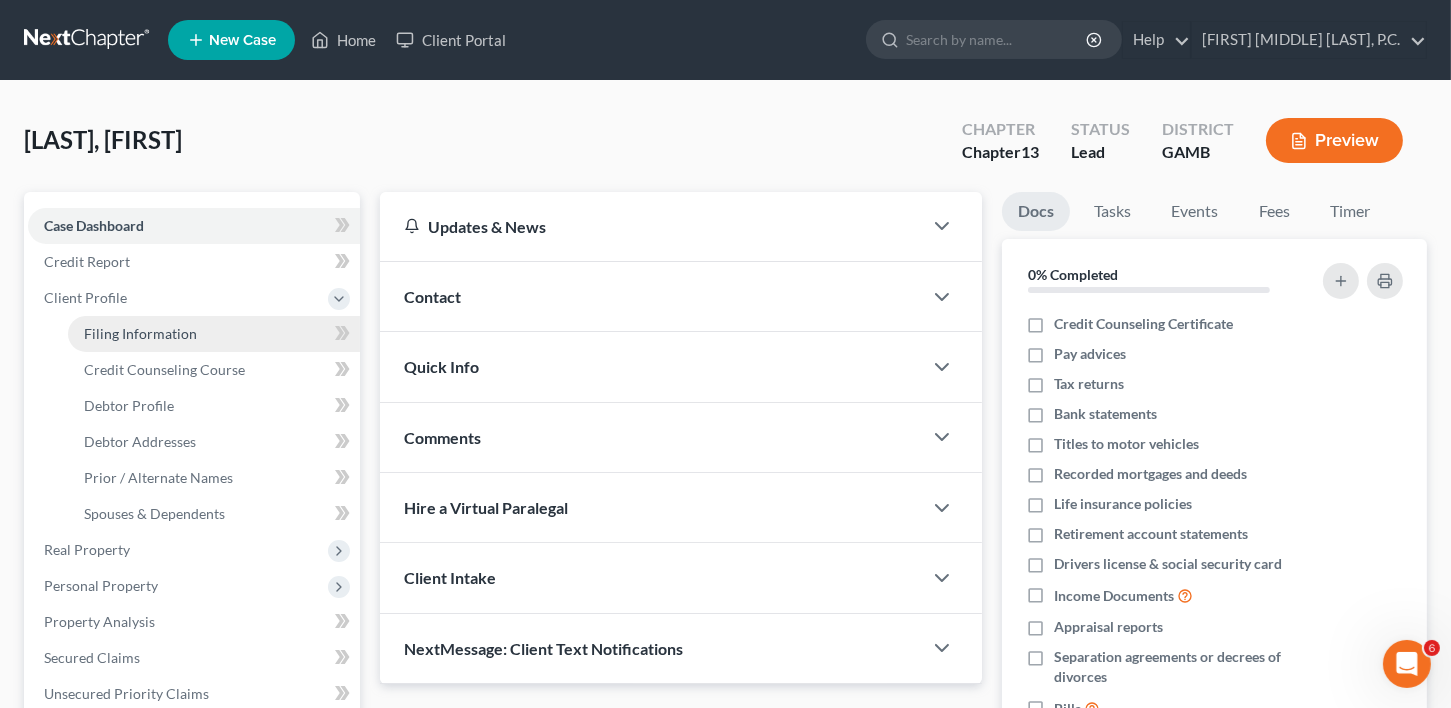 click on "Filing Information" at bounding box center (140, 333) 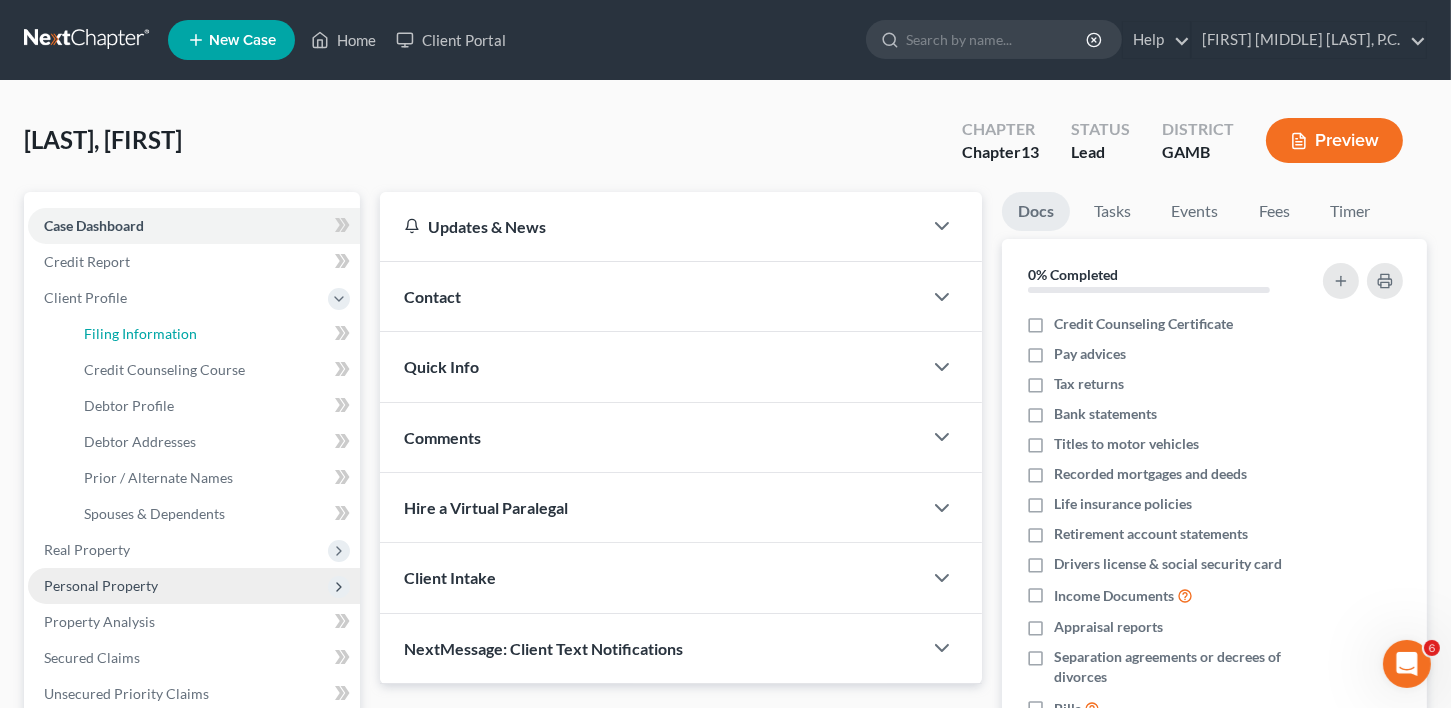 select on "1" 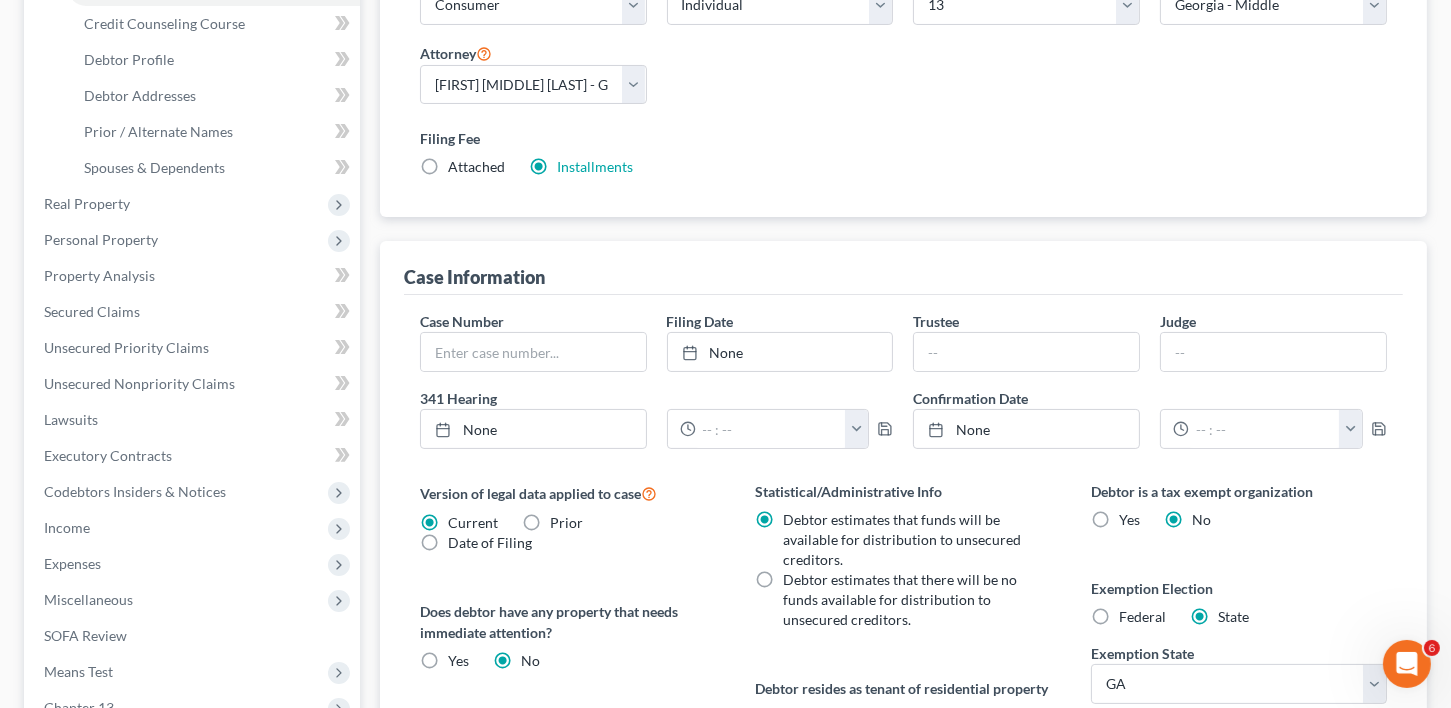 scroll, scrollTop: 354, scrollLeft: 0, axis: vertical 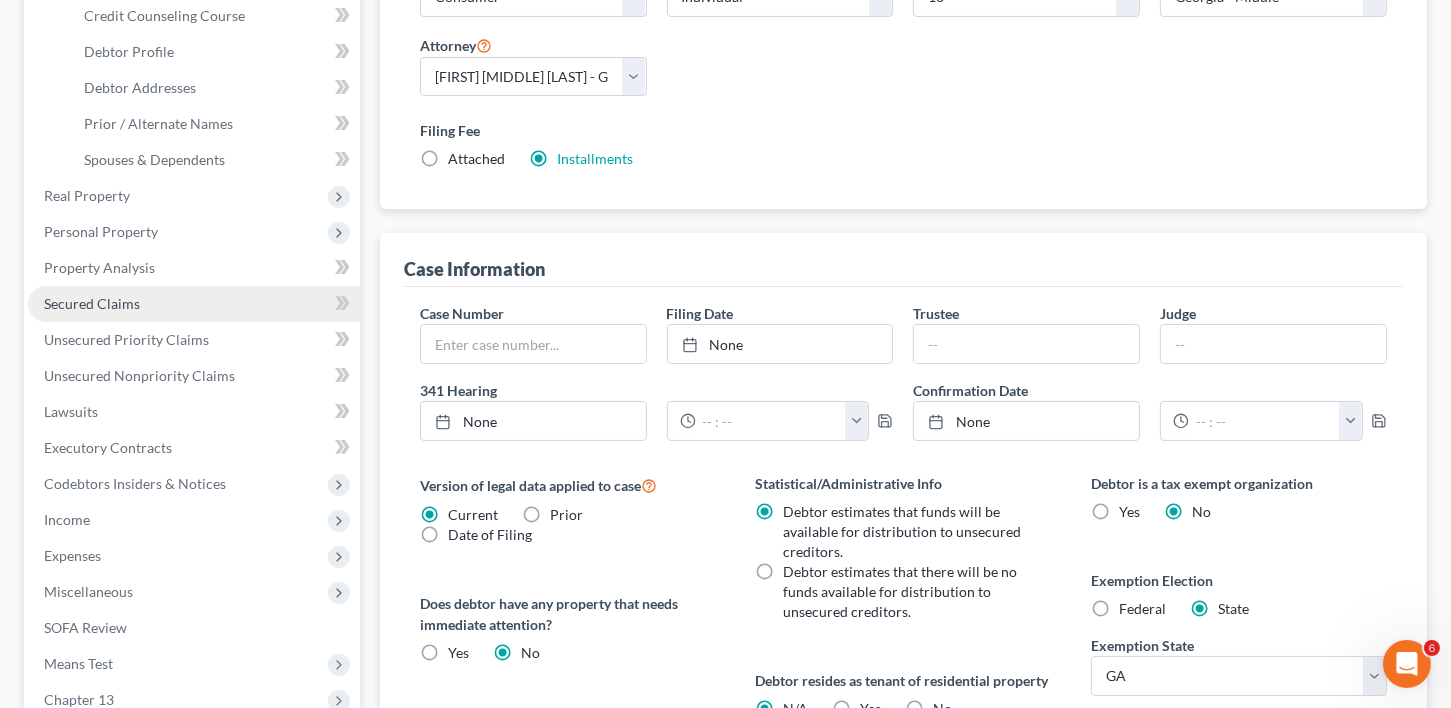 click on "Secured Claims" at bounding box center (92, 303) 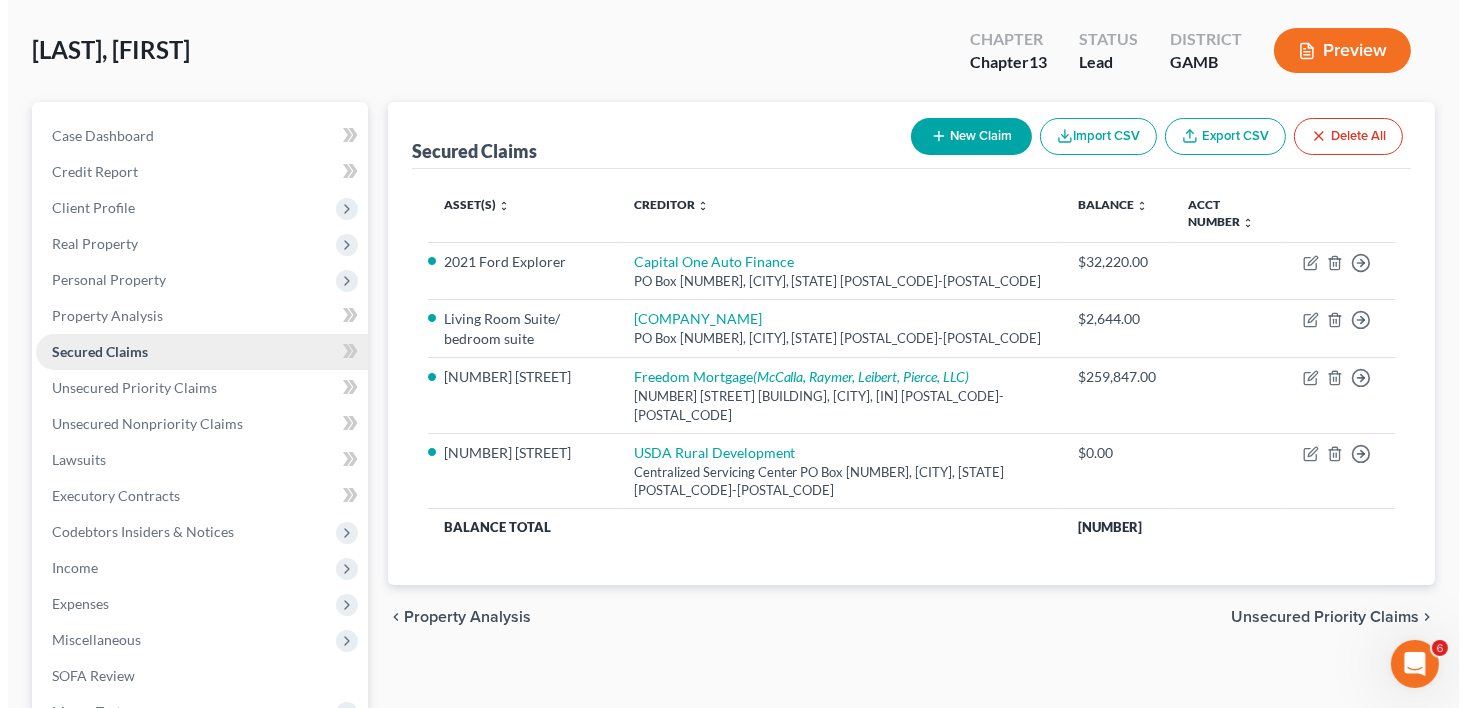 scroll, scrollTop: 0, scrollLeft: 0, axis: both 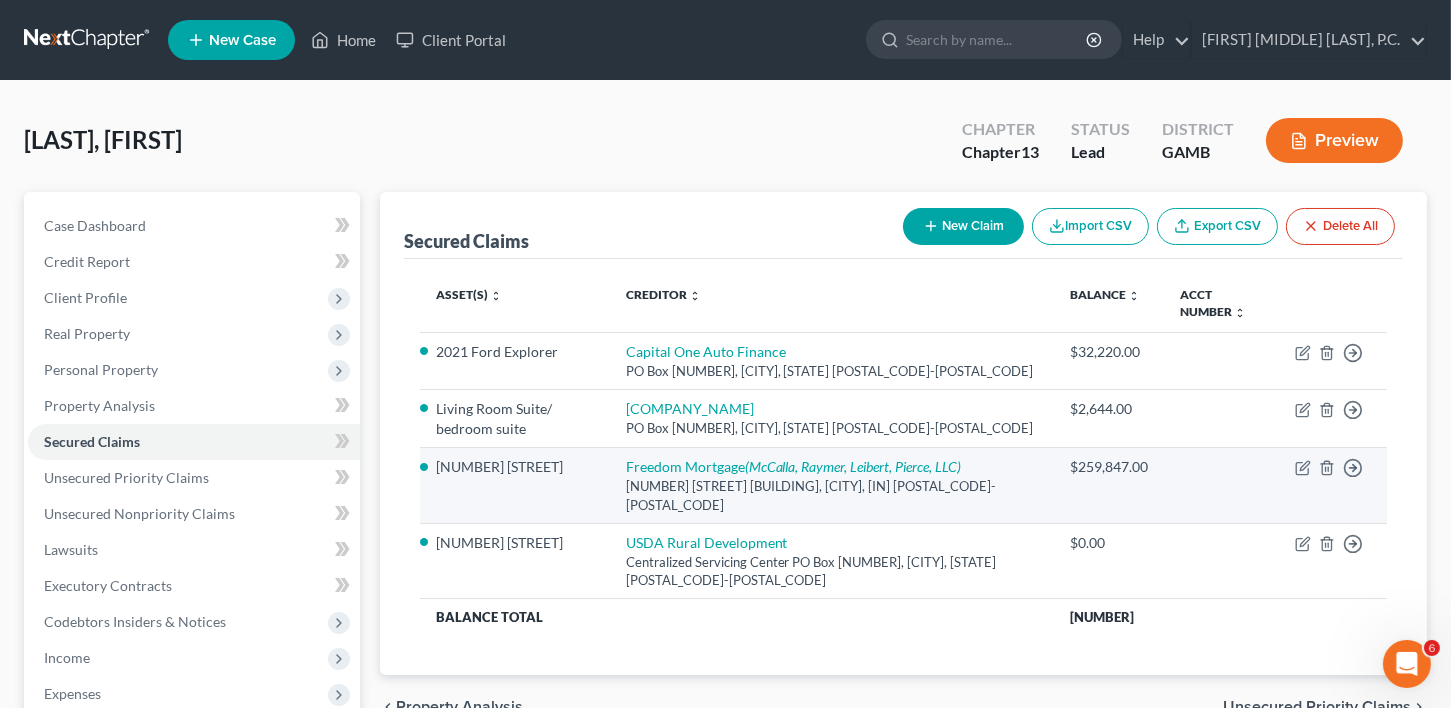 click on "[NUMBER] [STREET] [BUILDING], [CITY], [IN] [POSTAL_CODE]-[POSTAL_CODE]" at bounding box center (832, 495) 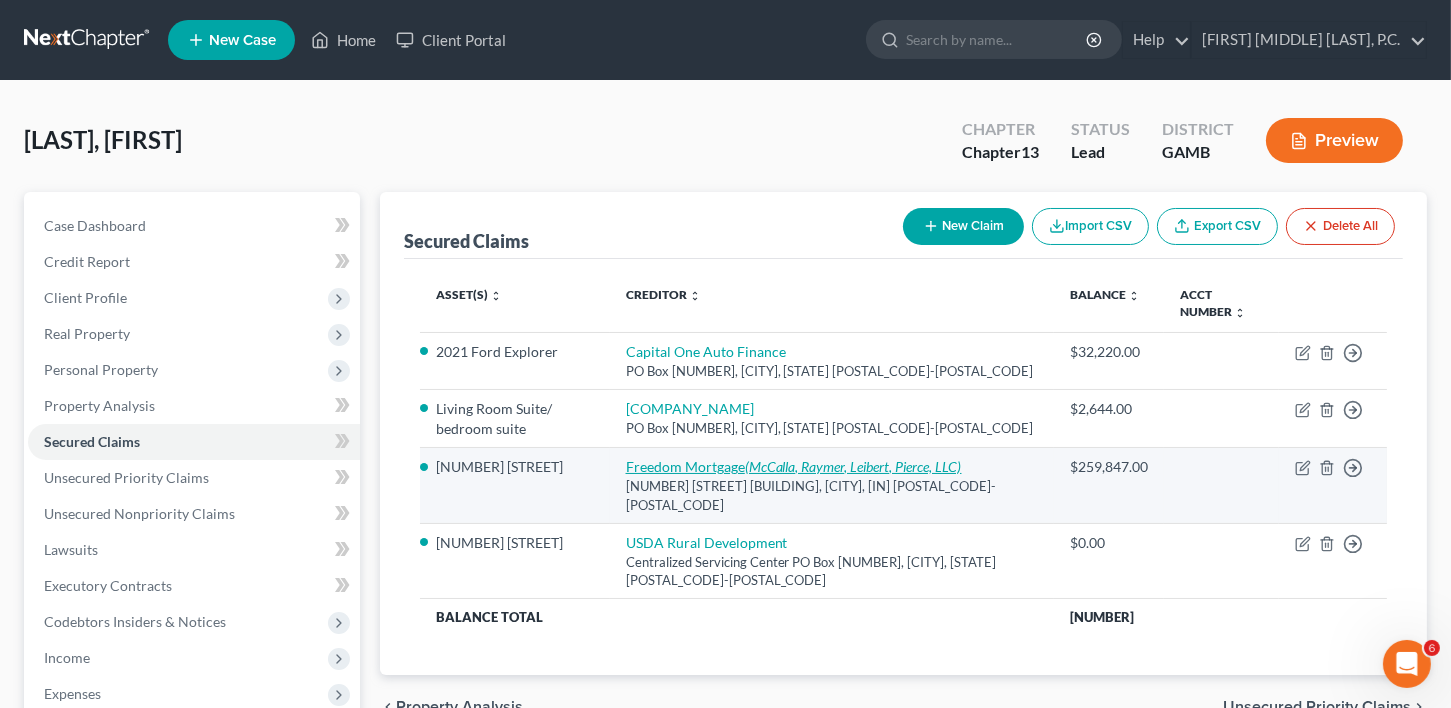 click on "(McCalla, Raymer, Leibert, Pierce, LLC)" at bounding box center (853, 466) 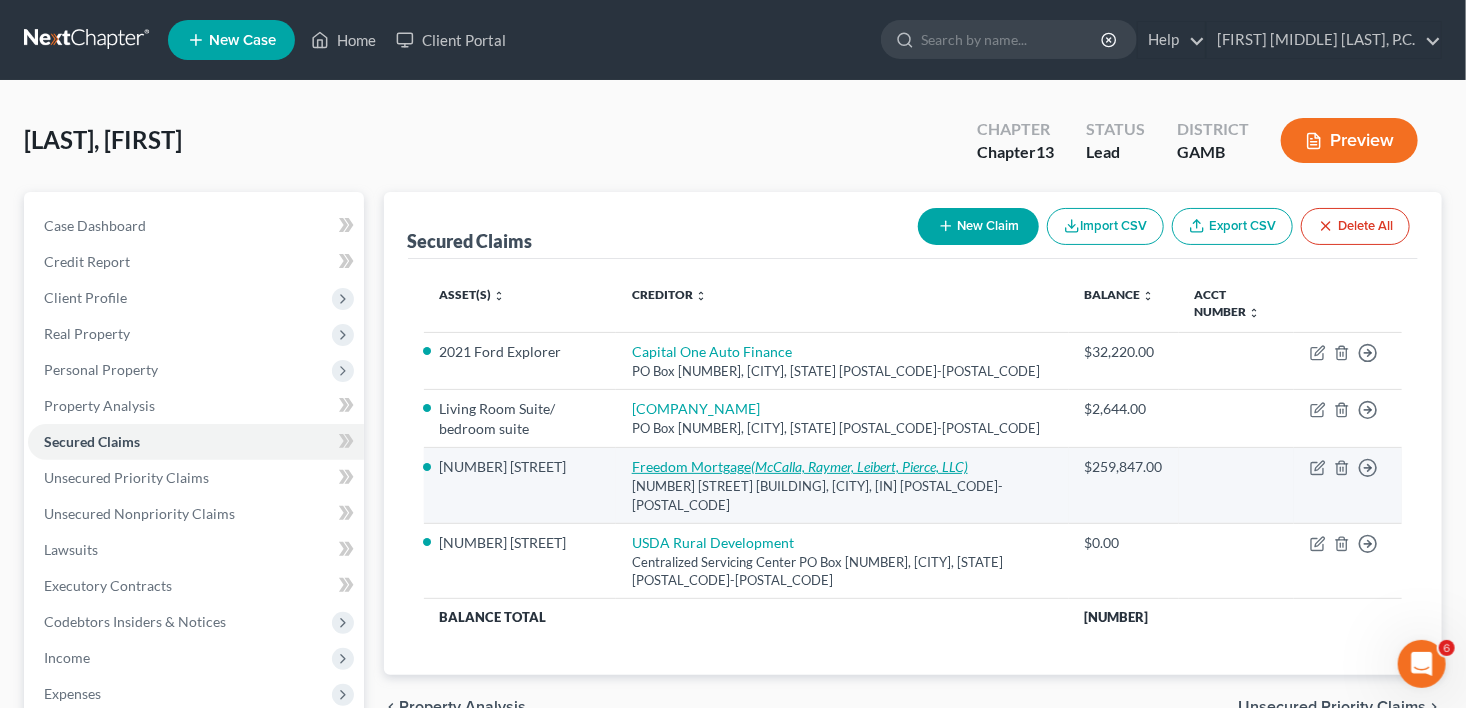 select on "15" 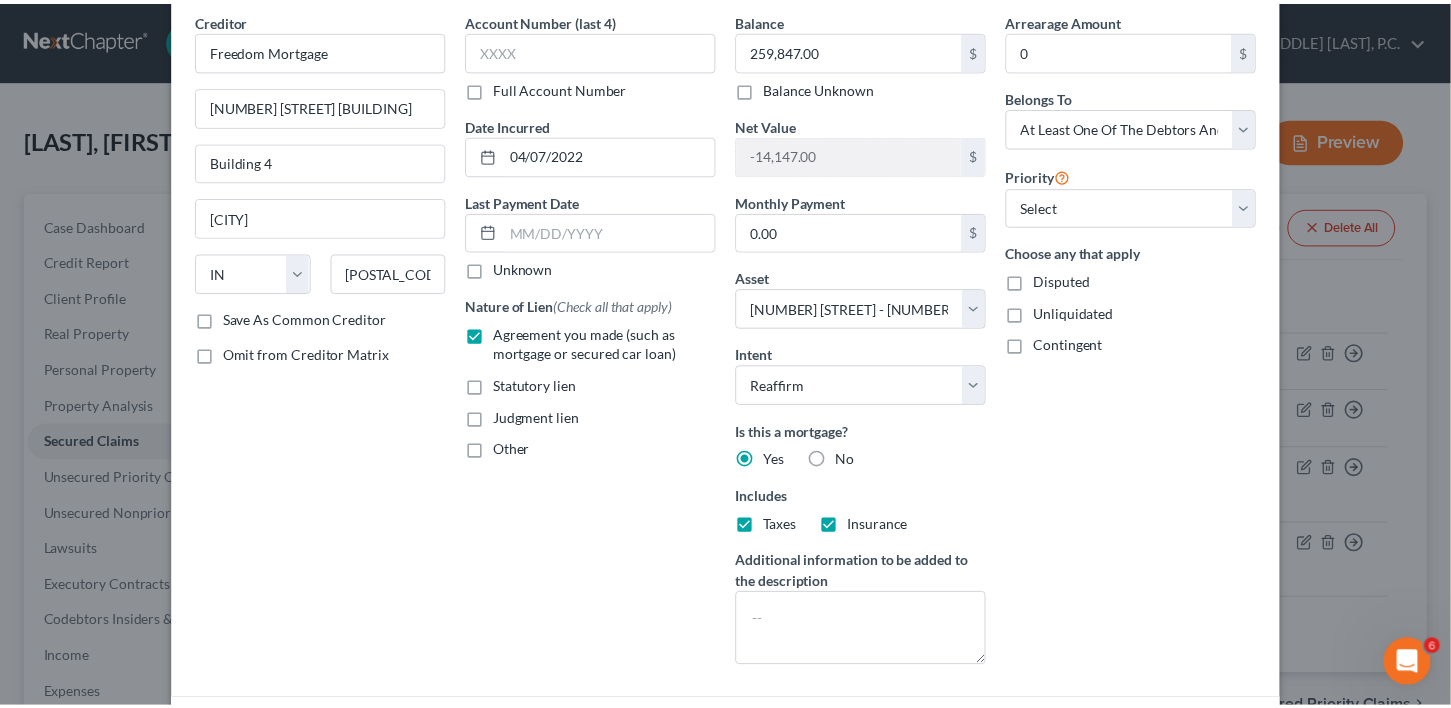 scroll, scrollTop: 347, scrollLeft: 0, axis: vertical 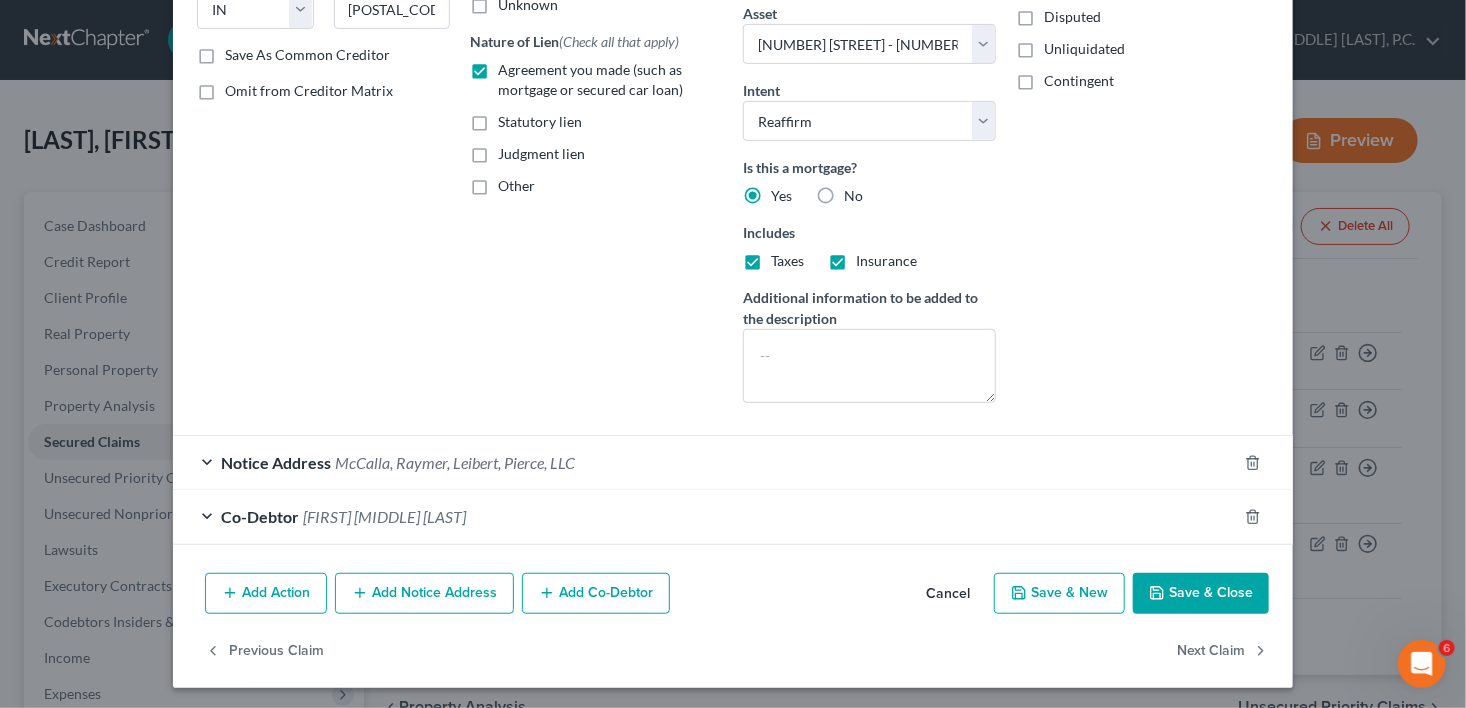 click on "Save & Close" at bounding box center (1201, 594) 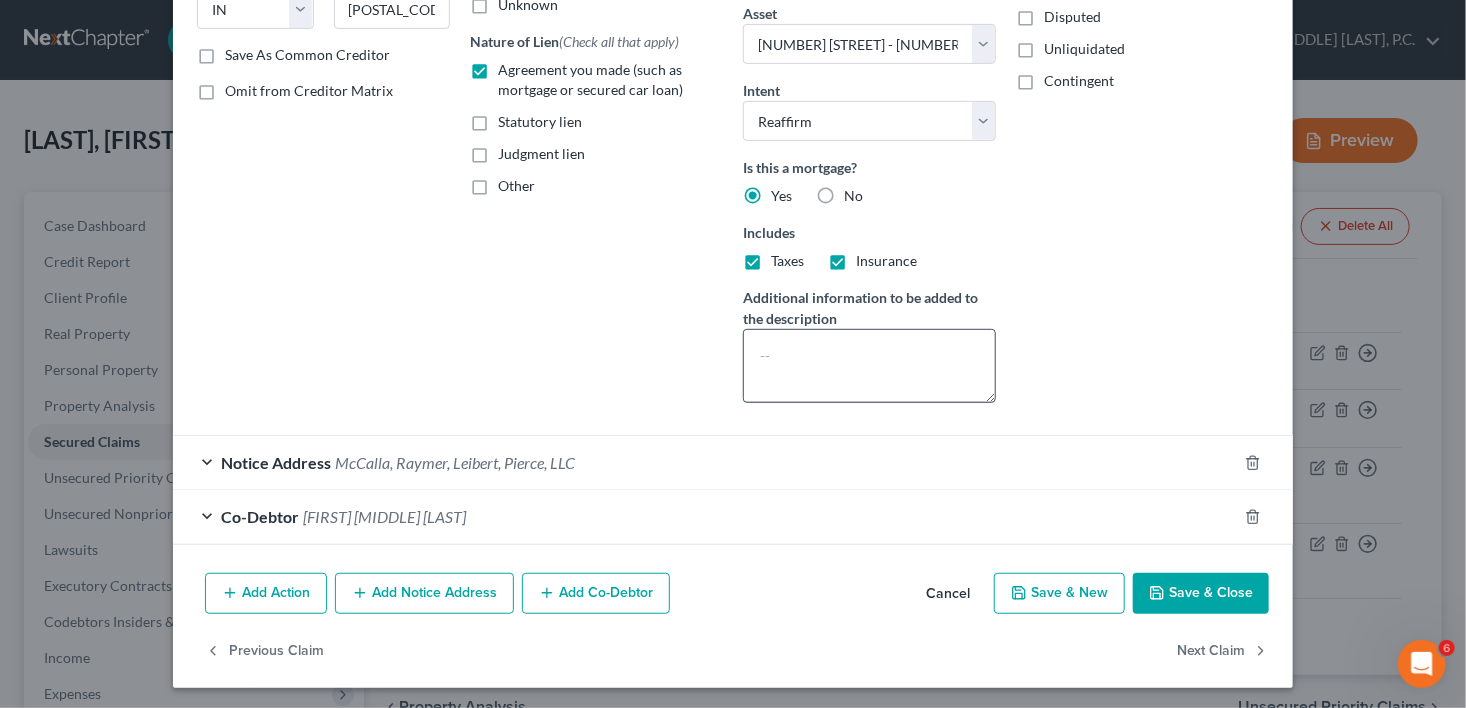 select 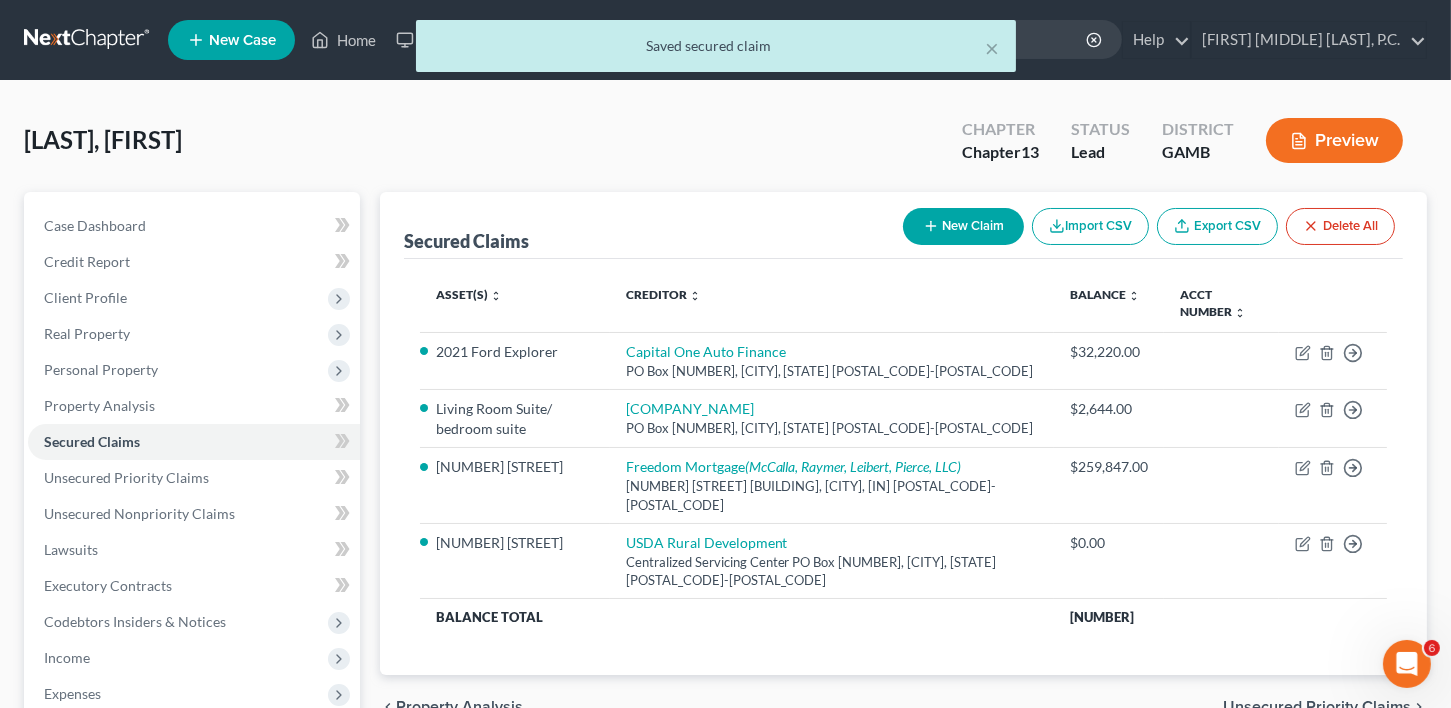 click on "×                     Saved secured claim" at bounding box center (715, 51) 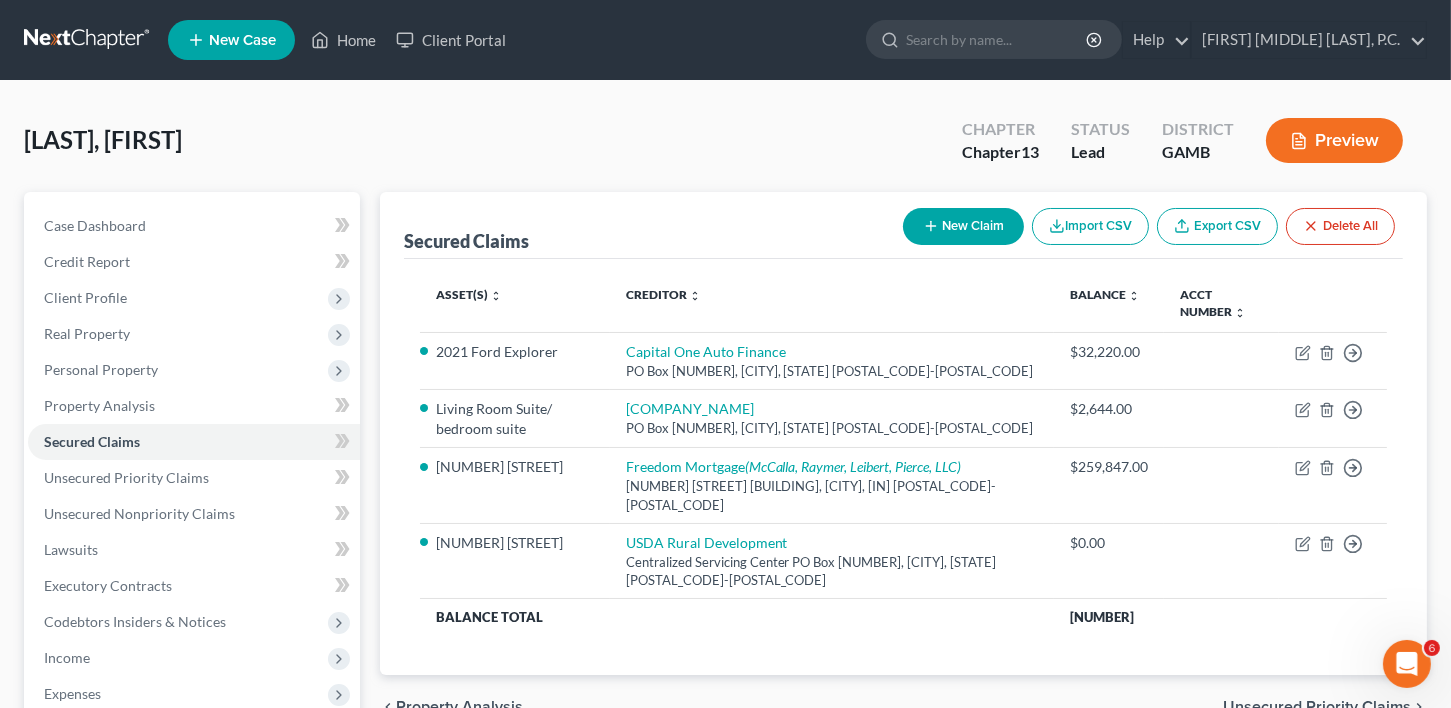 click on "New Case" at bounding box center [242, 40] 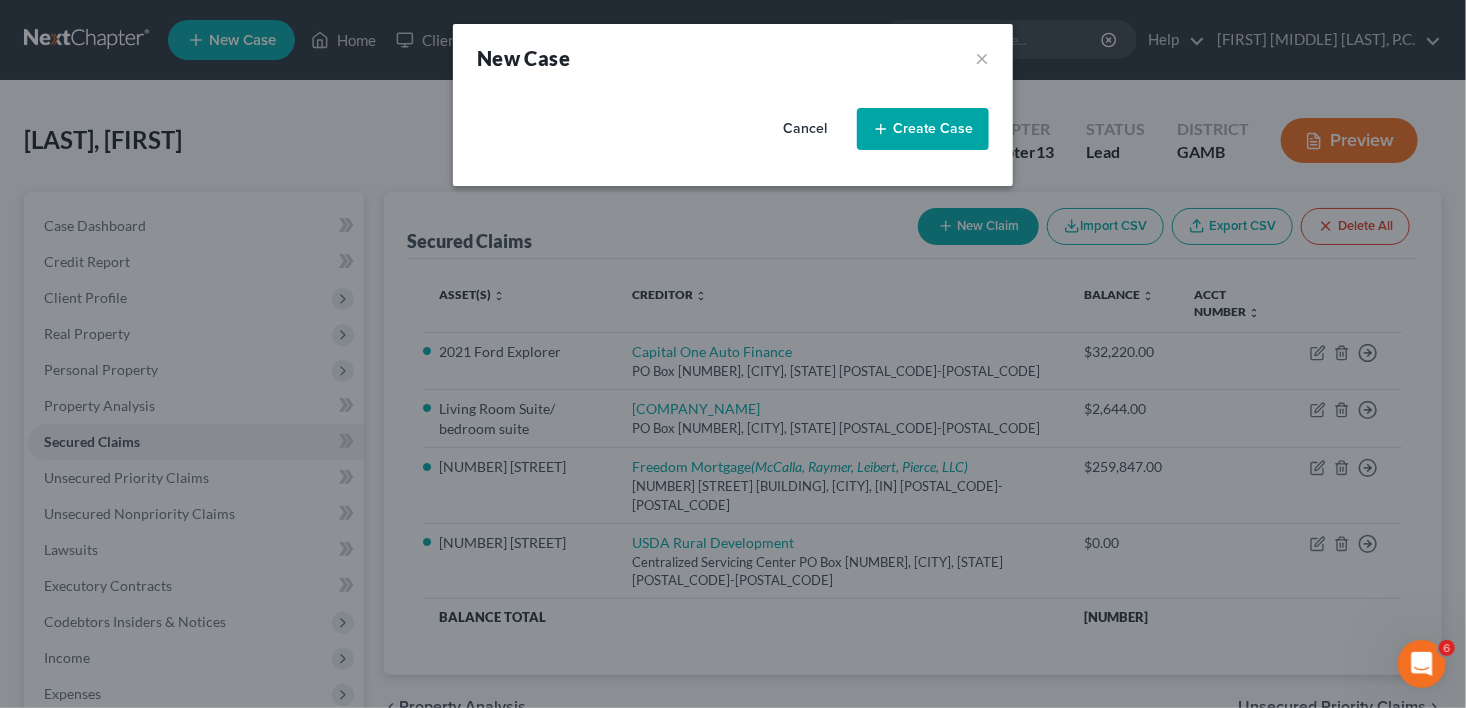 select on "18" 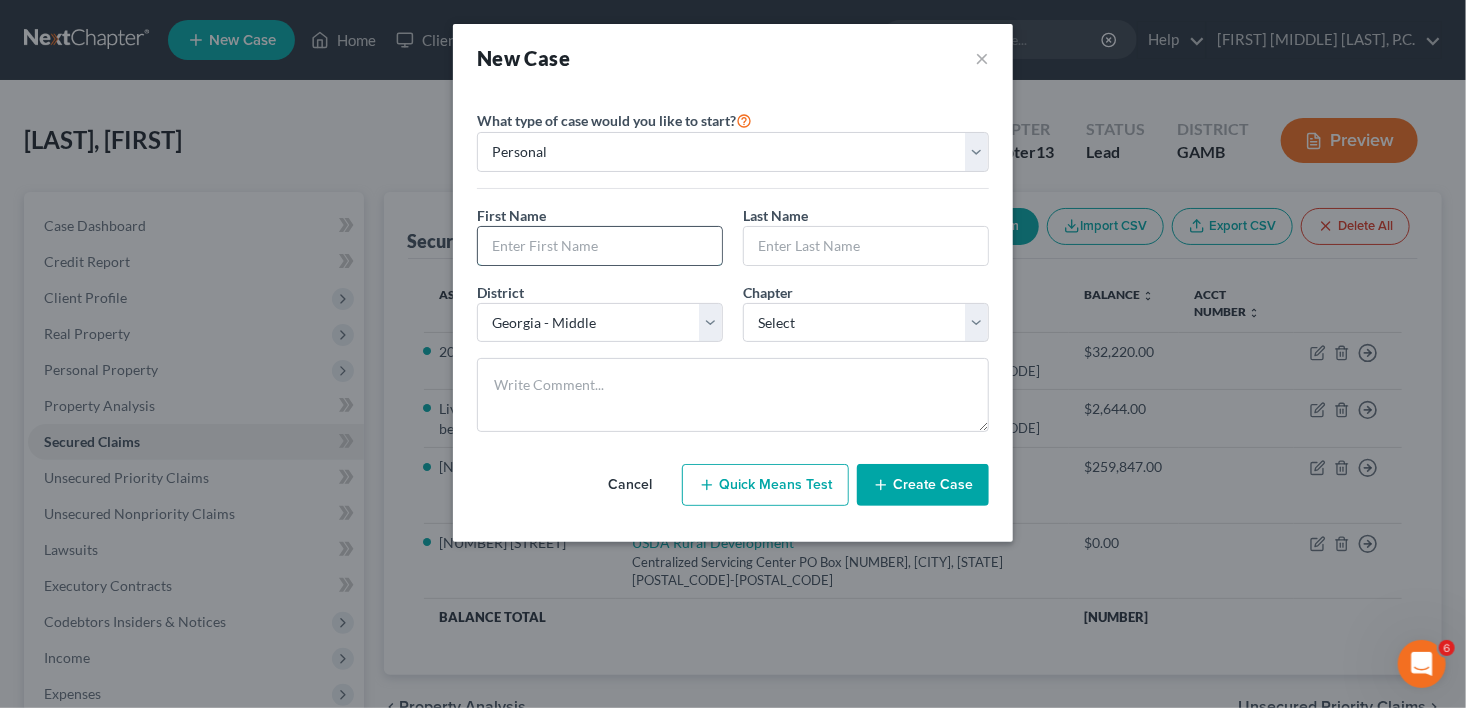 click at bounding box center (600, 246) 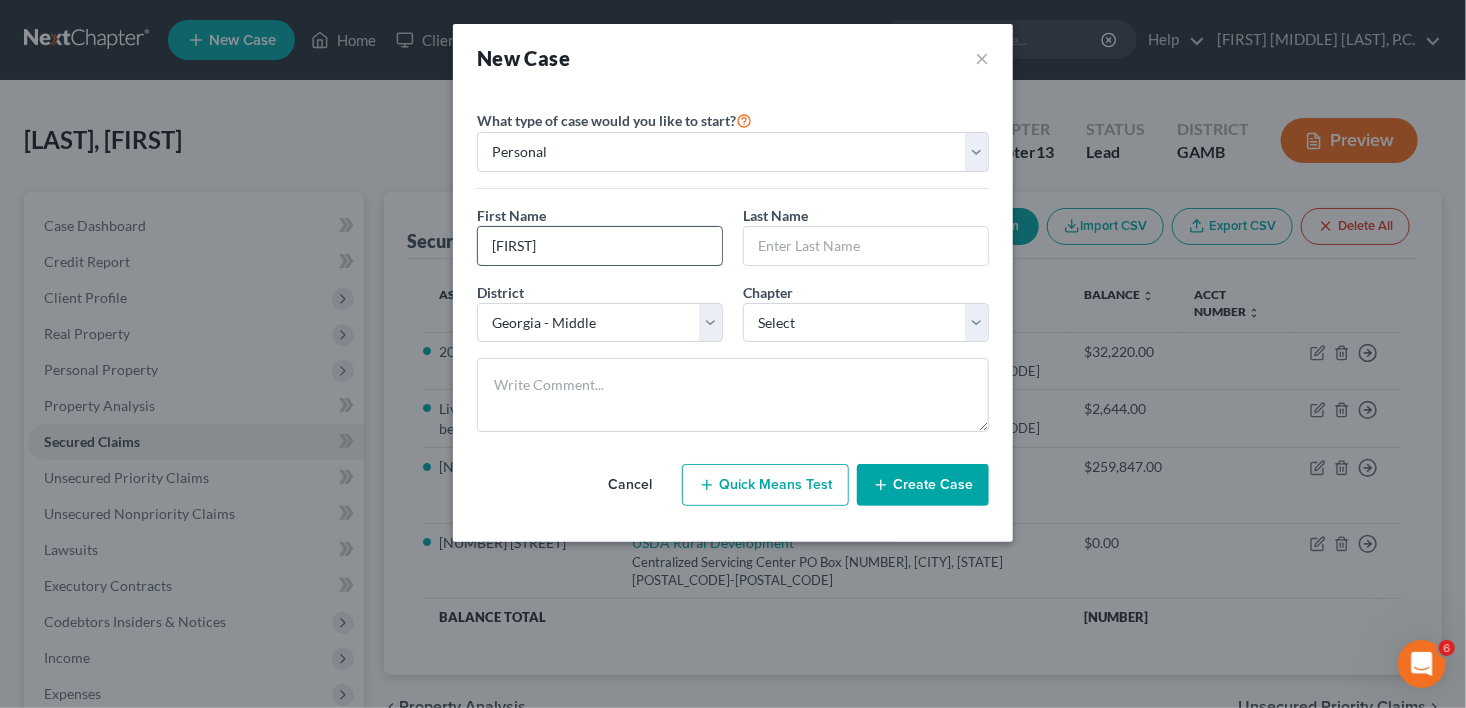 type on "[FIRST]" 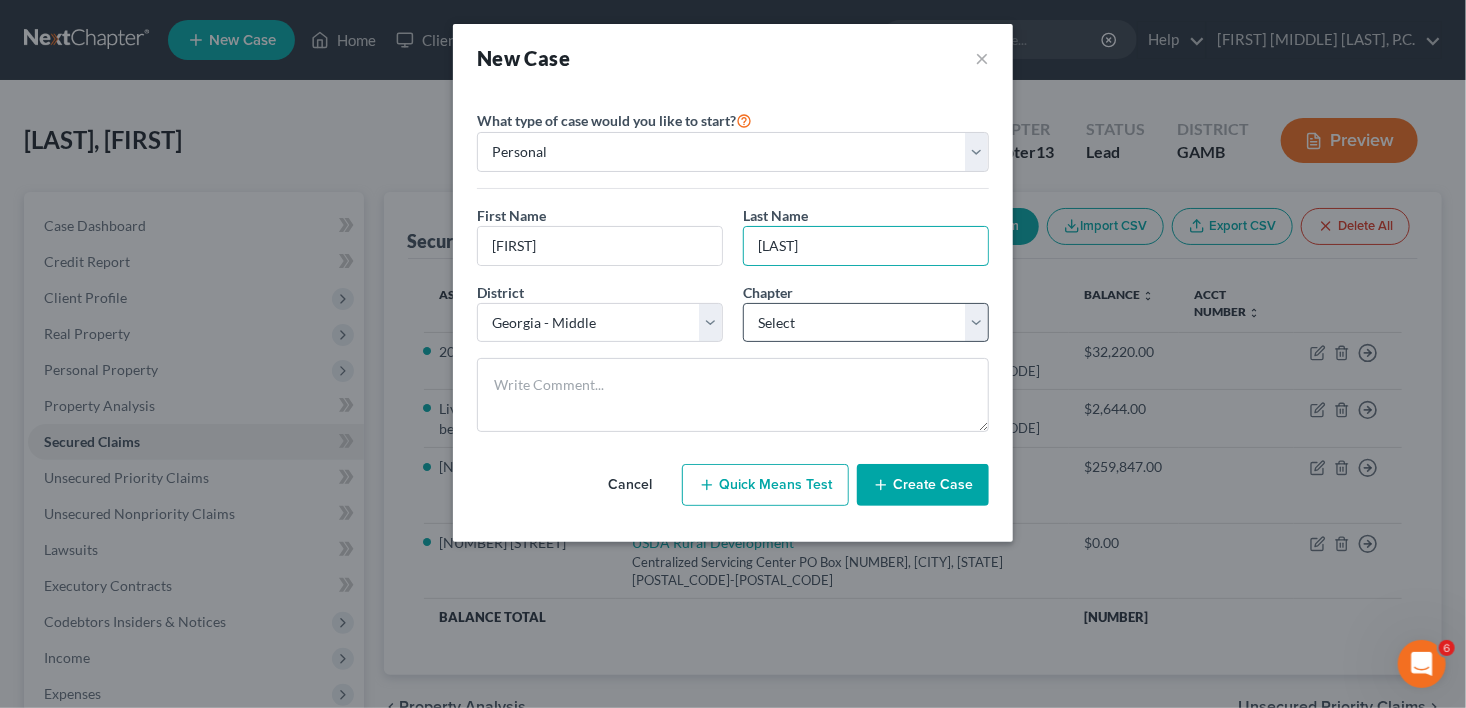 type on "[LAST]" 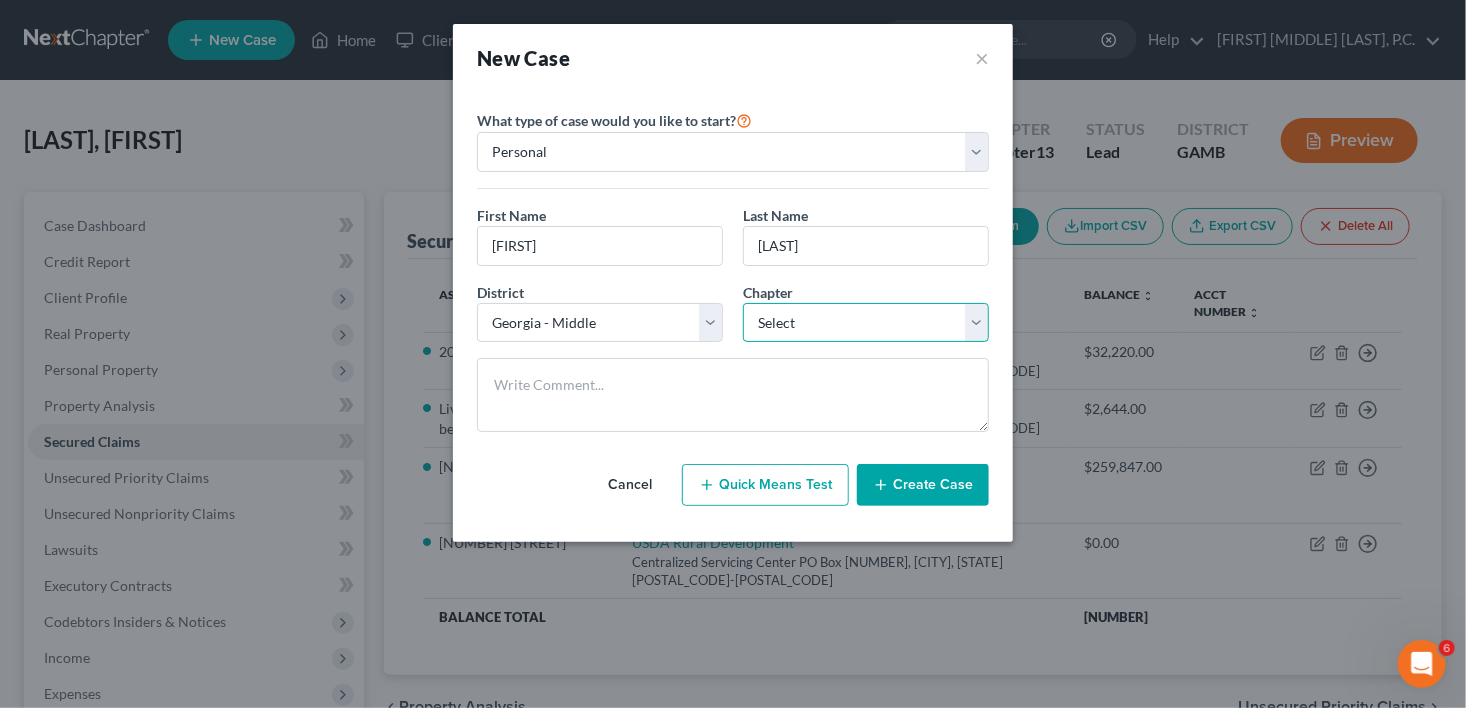 click on "Select 7 11 12 13" at bounding box center (866, 323) 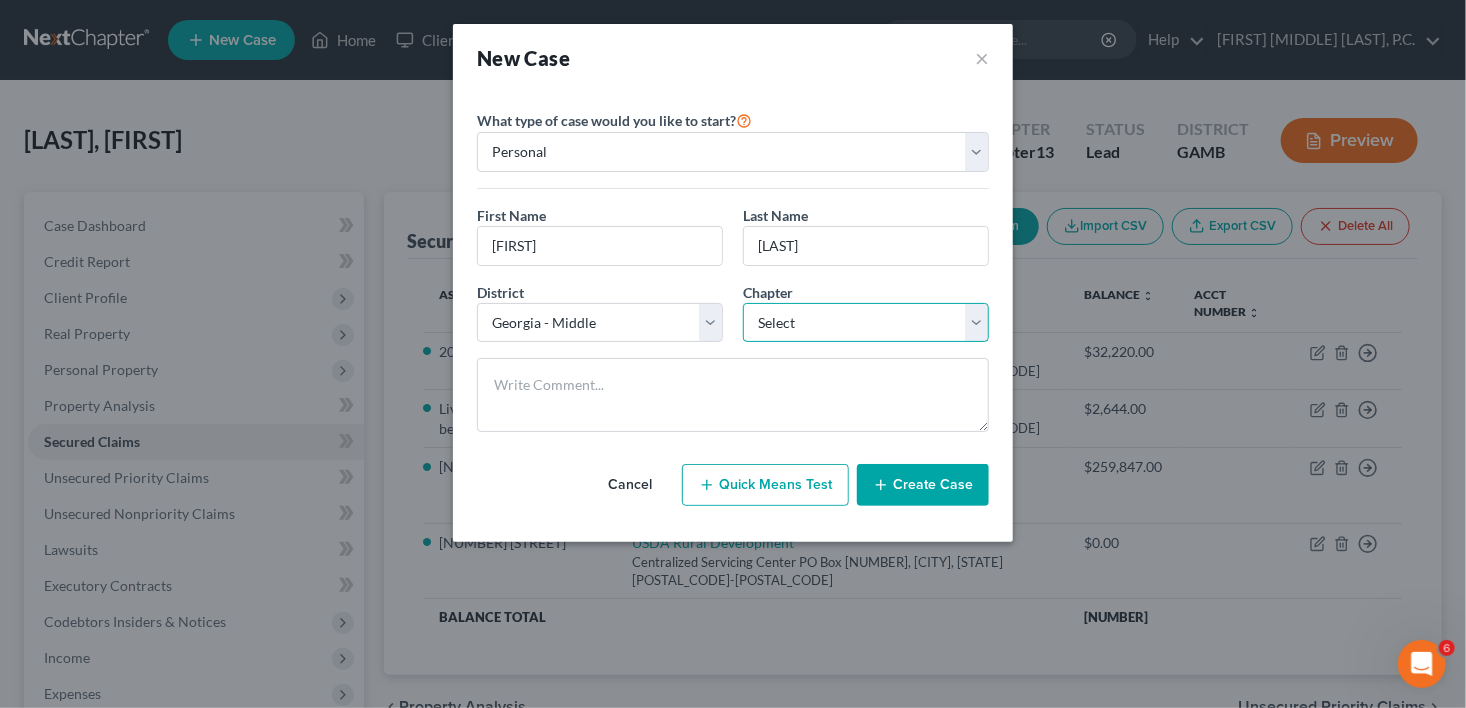 select on "0" 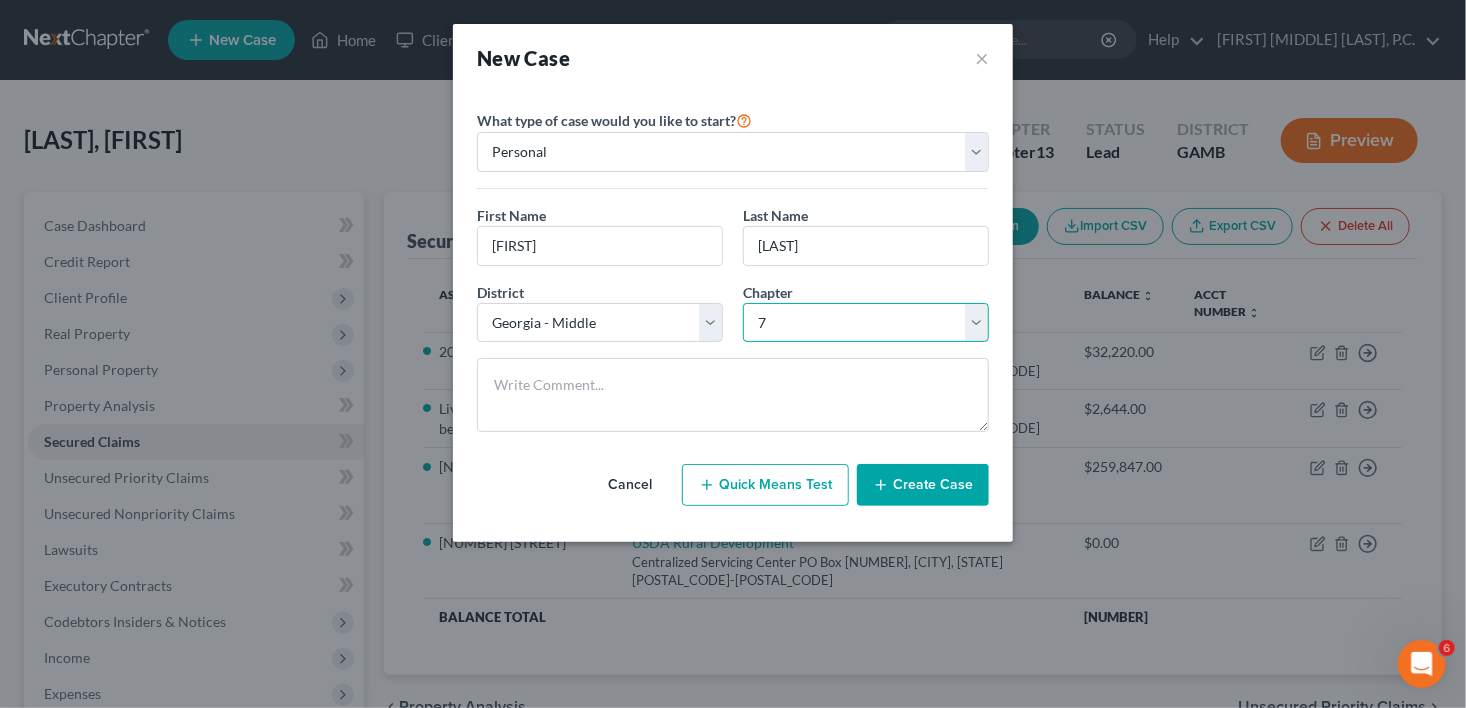 click on "Select 7 11 12 13" at bounding box center (866, 323) 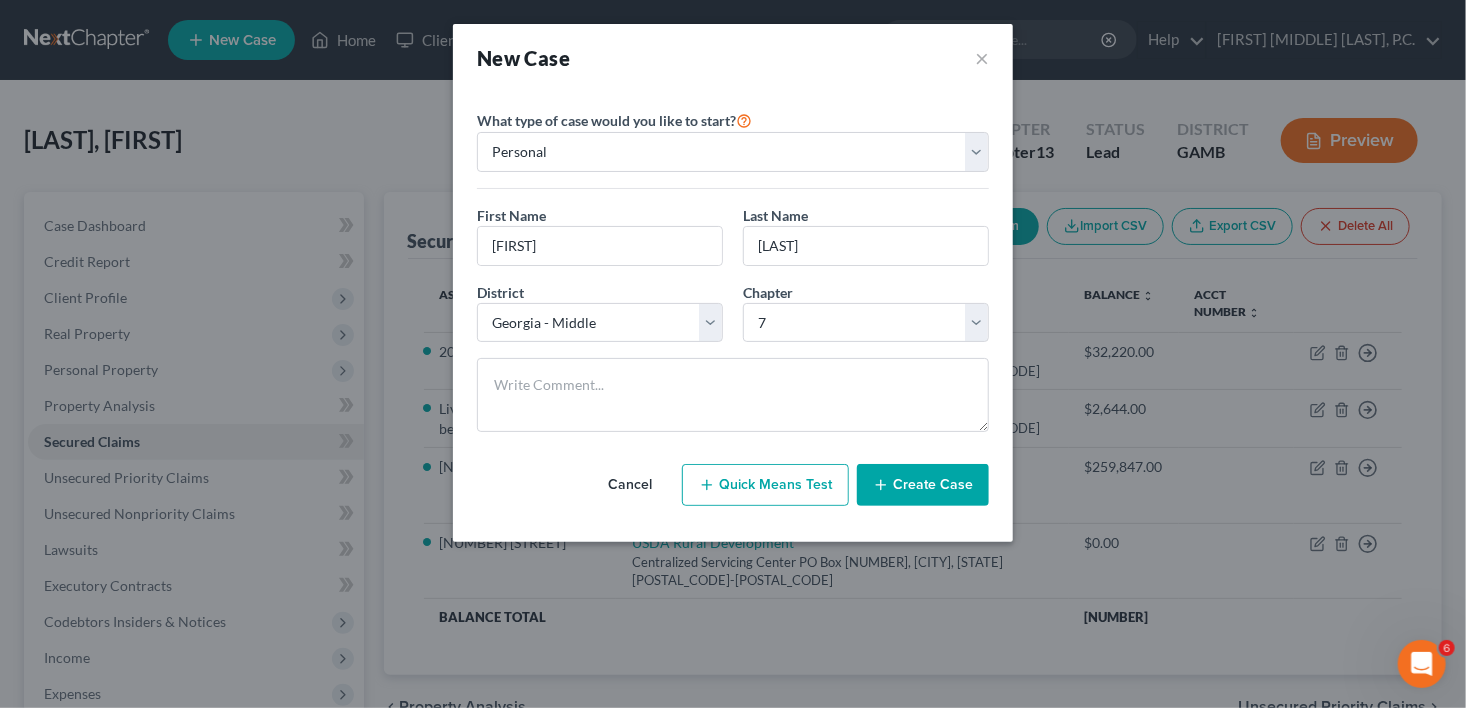 click on "Create Case" at bounding box center [923, 485] 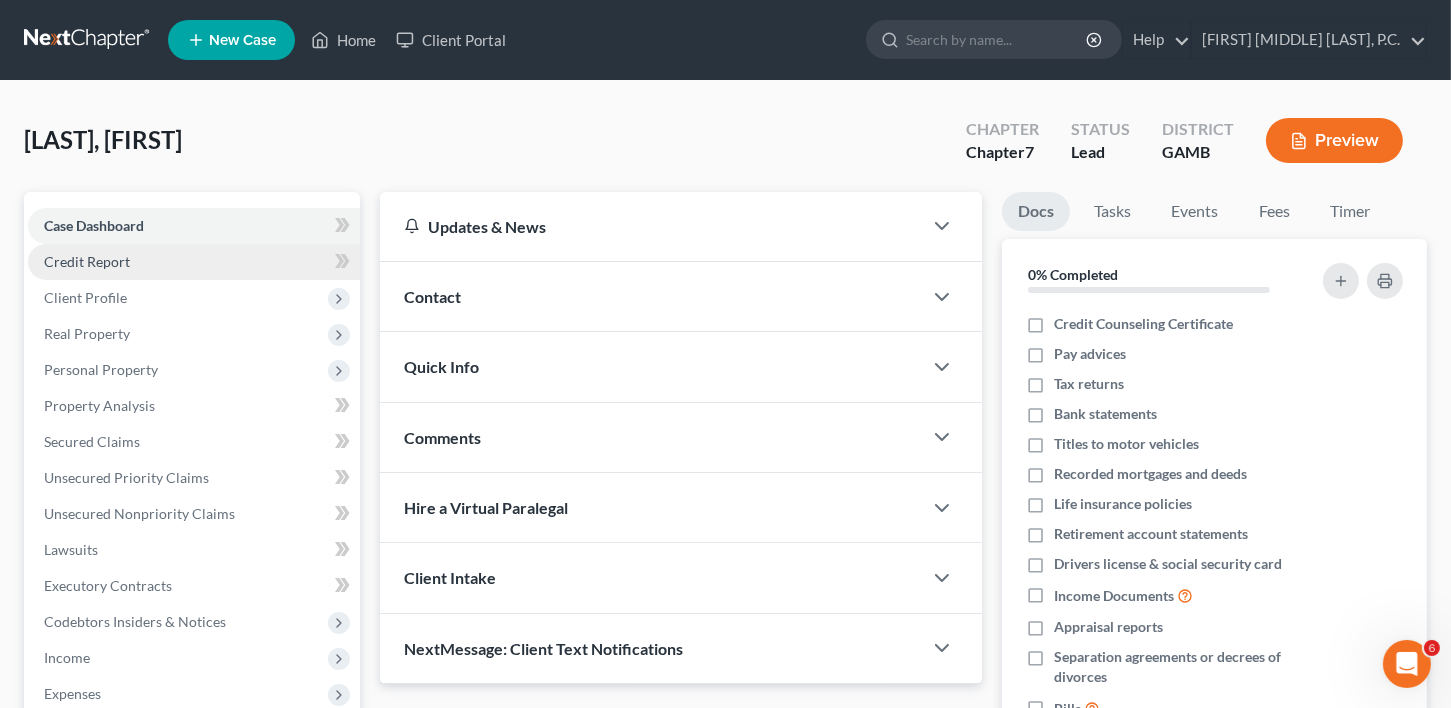 click on "Credit Report" at bounding box center [87, 261] 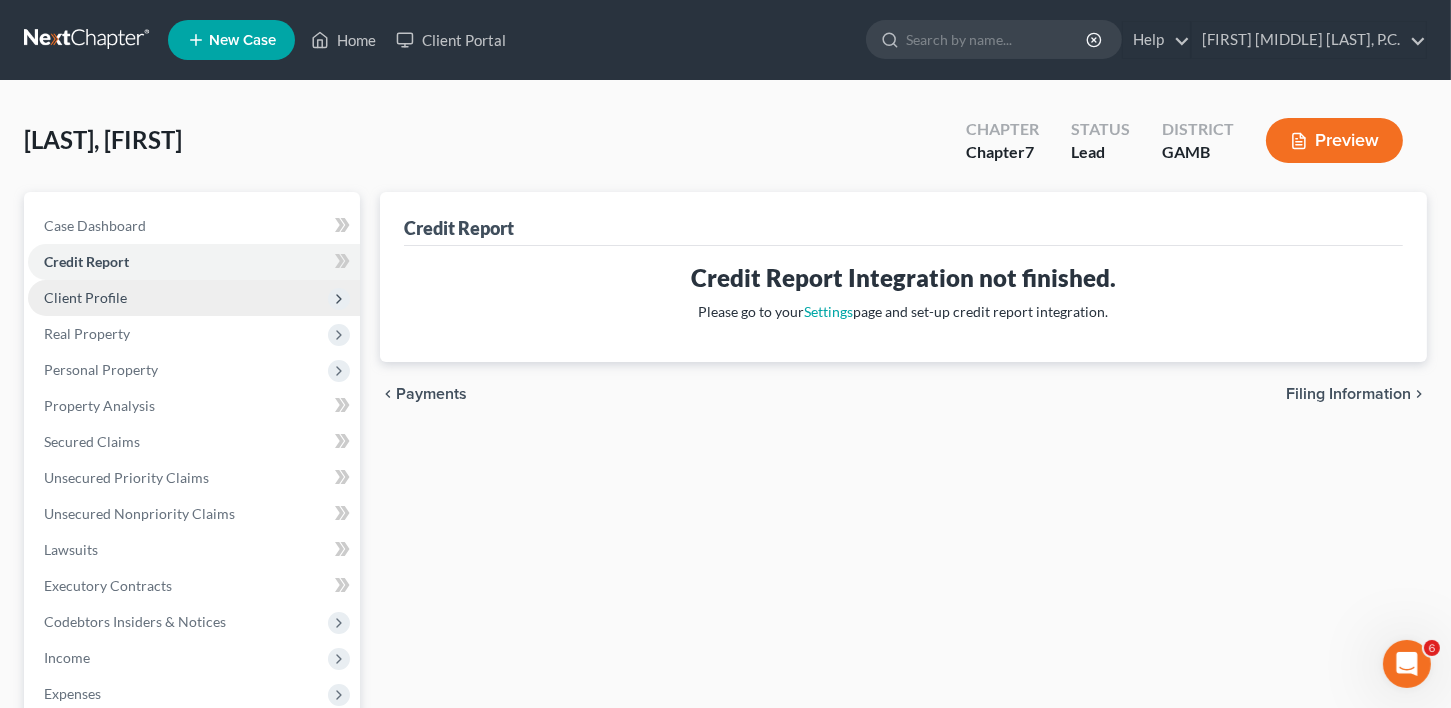 click on "Client Profile" at bounding box center [85, 297] 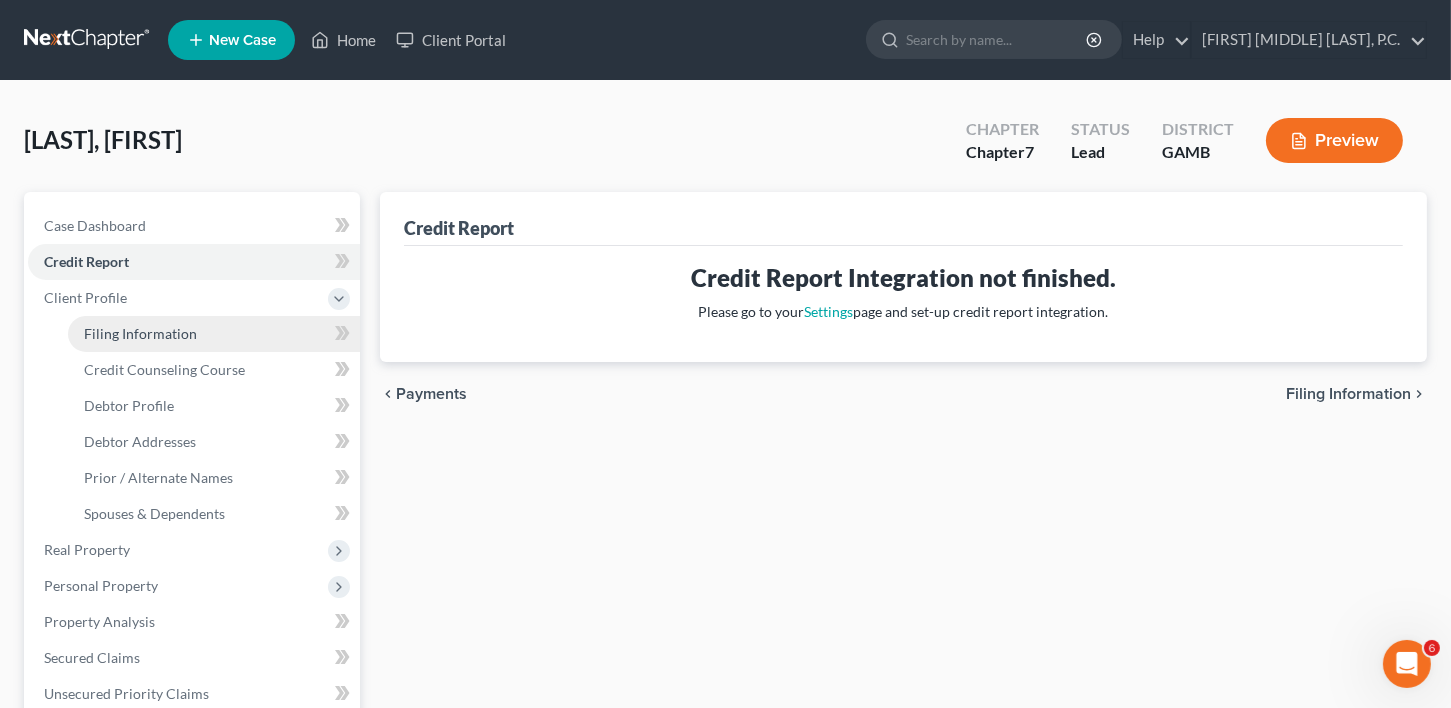 click on "Filing Information" at bounding box center (140, 333) 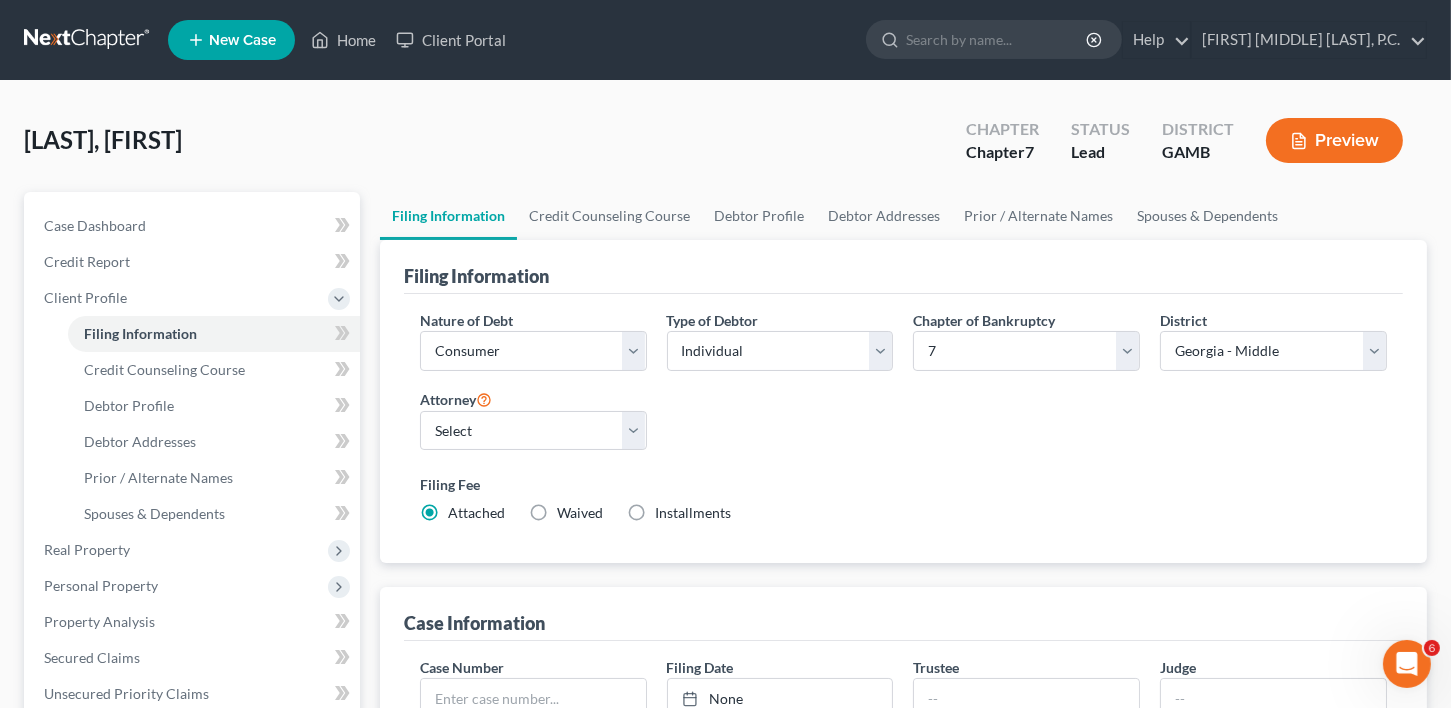 click on "Installments Installments" at bounding box center [693, 513] 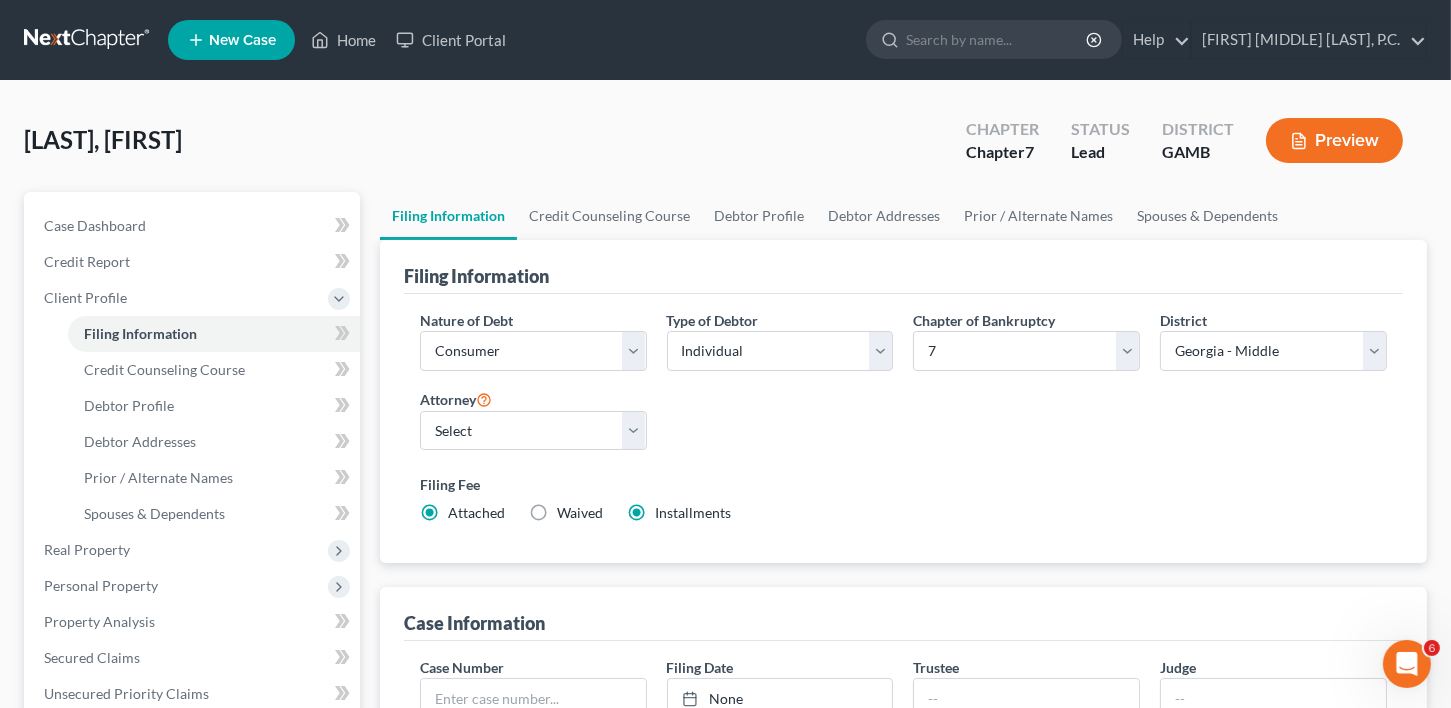 radio on "false" 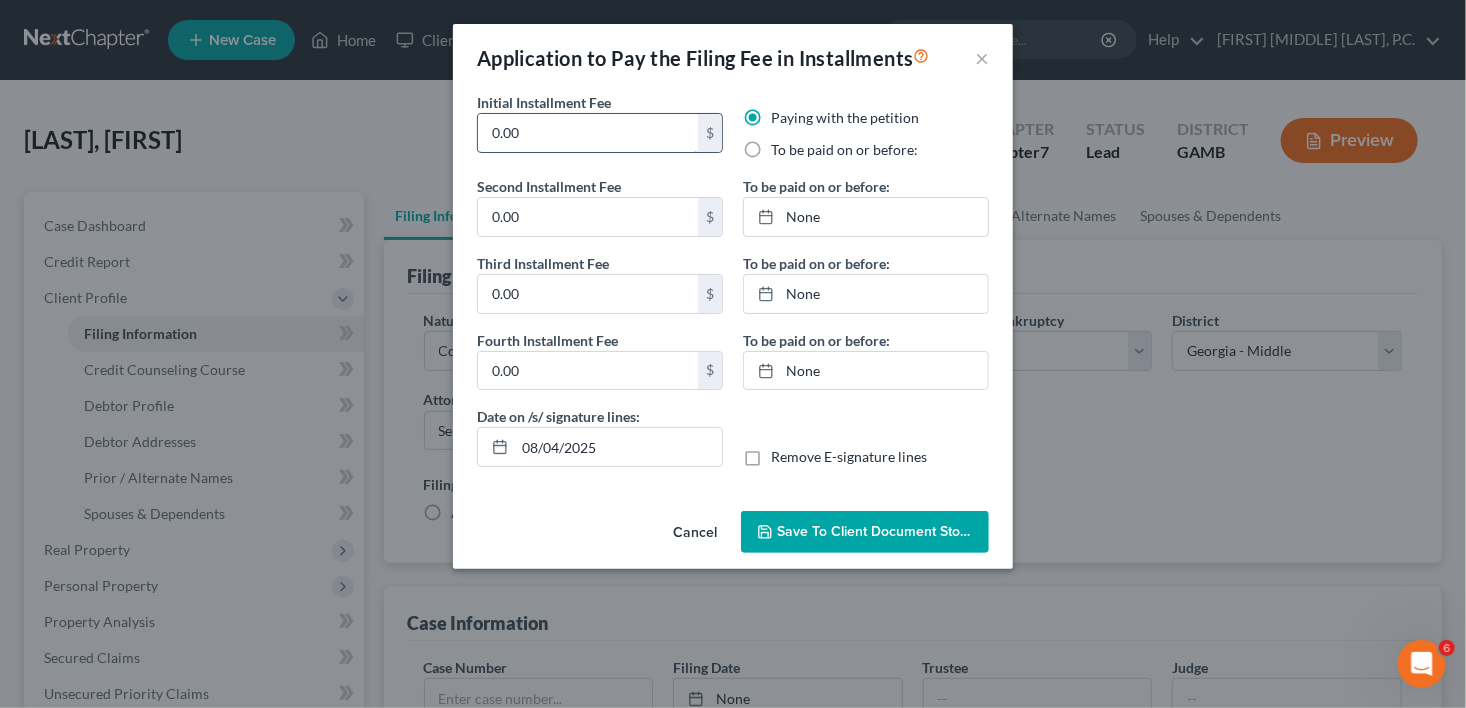 drag, startPoint x: 522, startPoint y: 142, endPoint x: 489, endPoint y: 140, distance: 33.06055 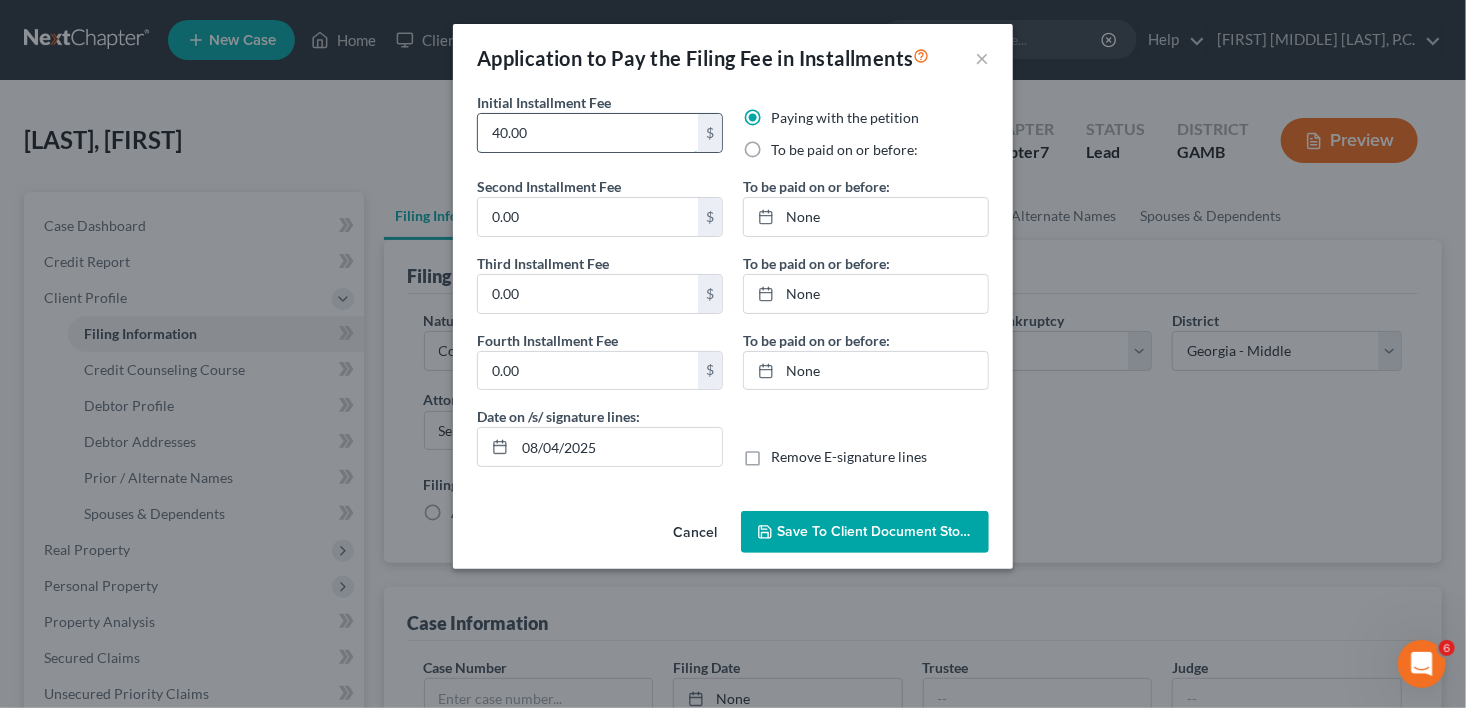 type on "40.00" 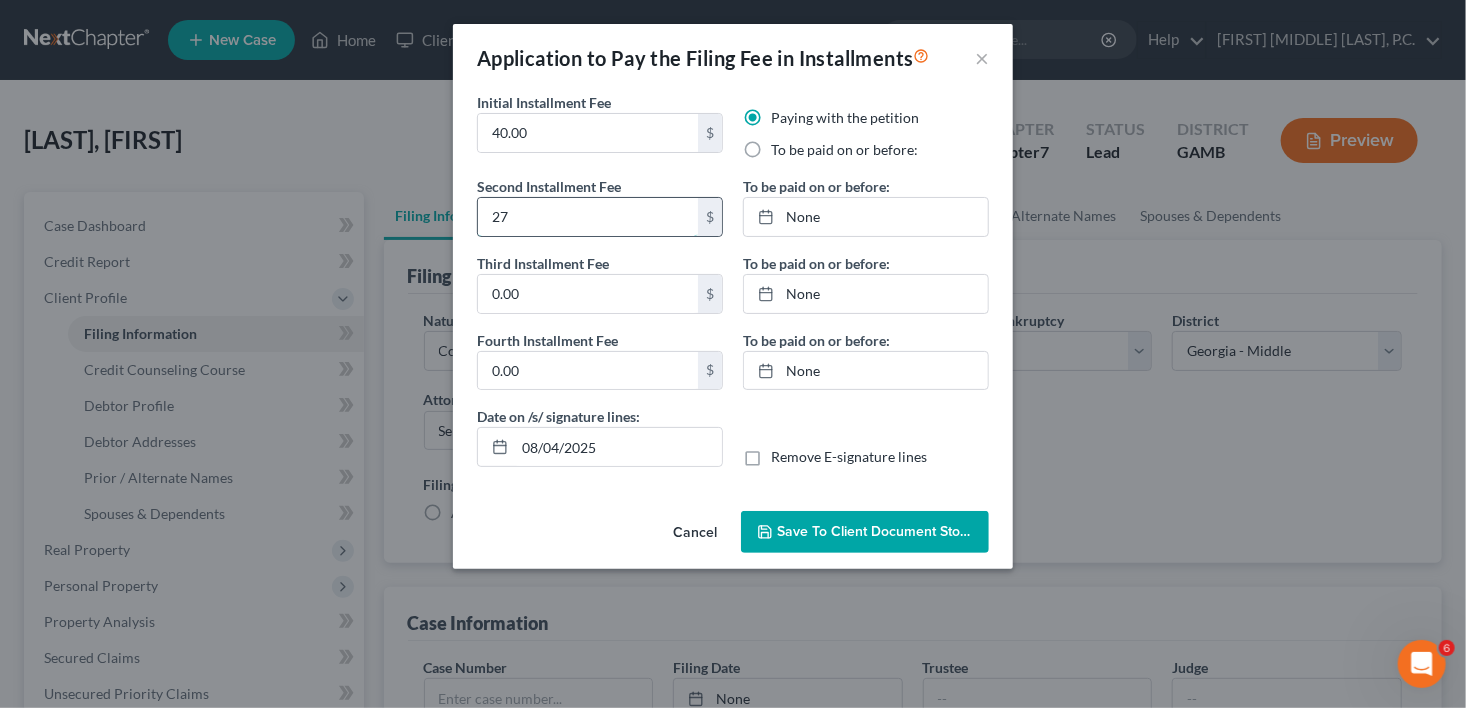 type on "2" 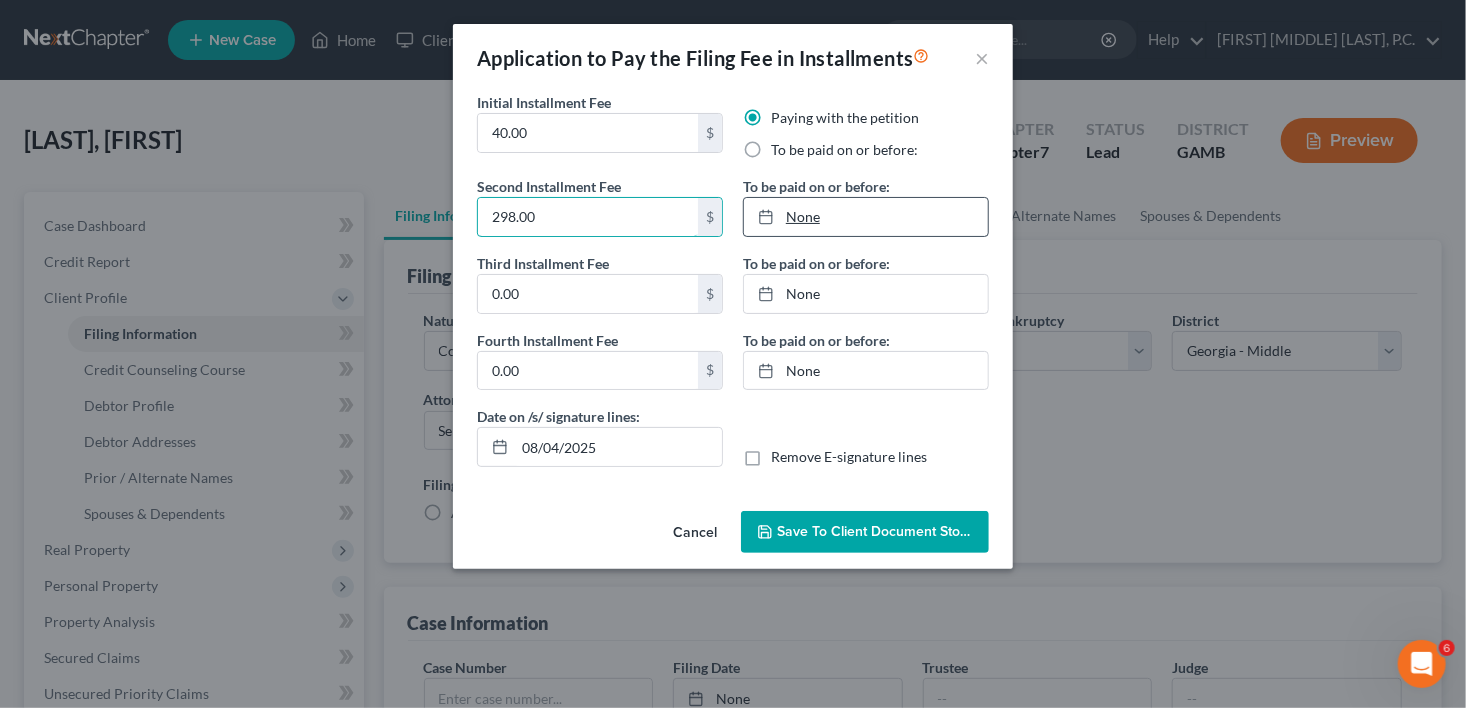 type on "298.00" 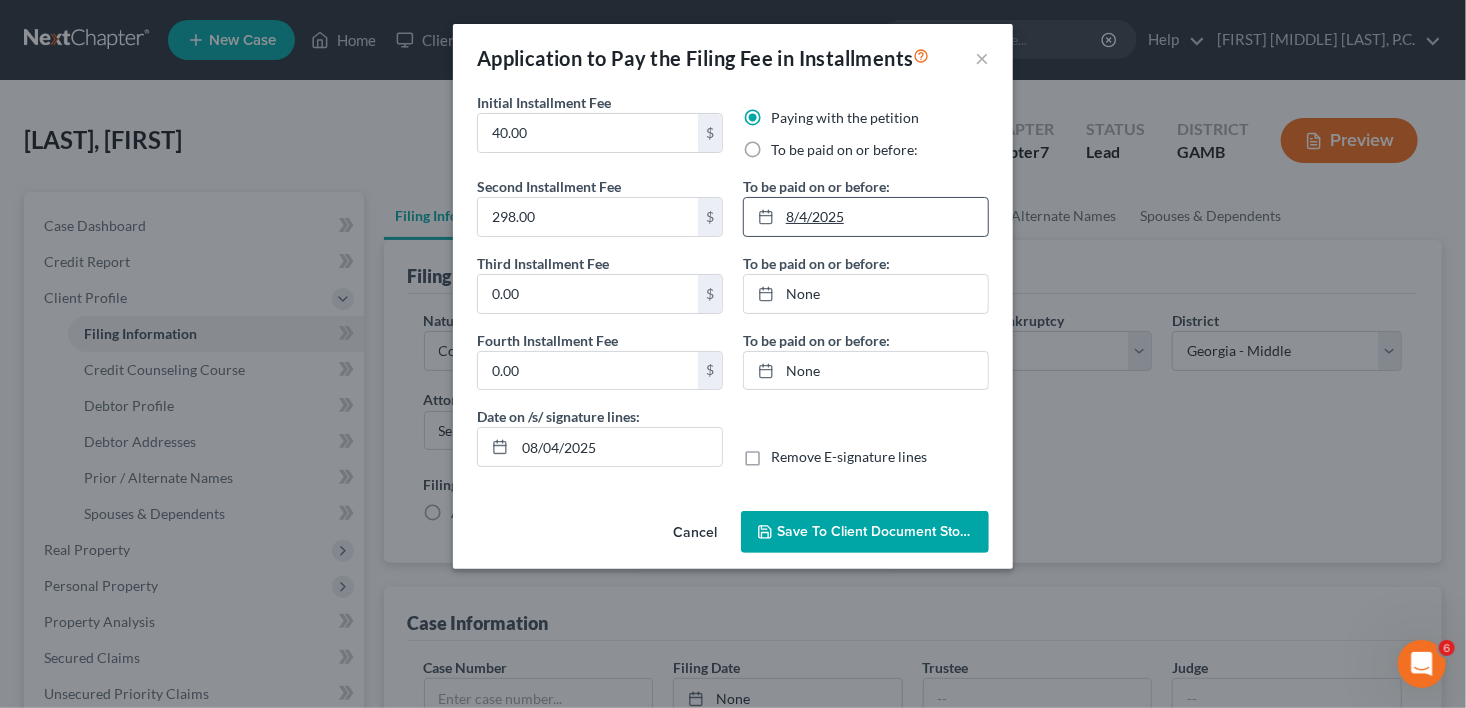 click on "8/4/2025" at bounding box center (866, 217) 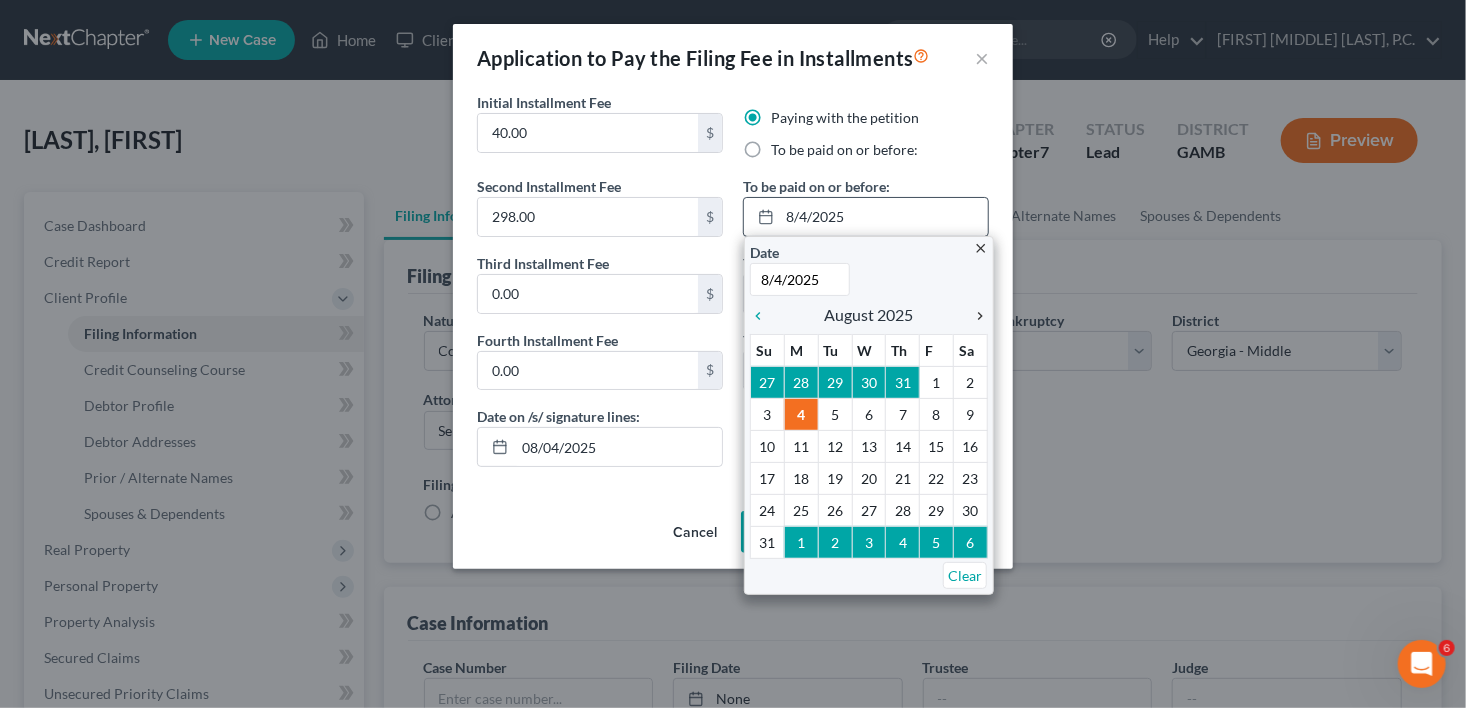 click on "chevron_right" at bounding box center (975, 316) 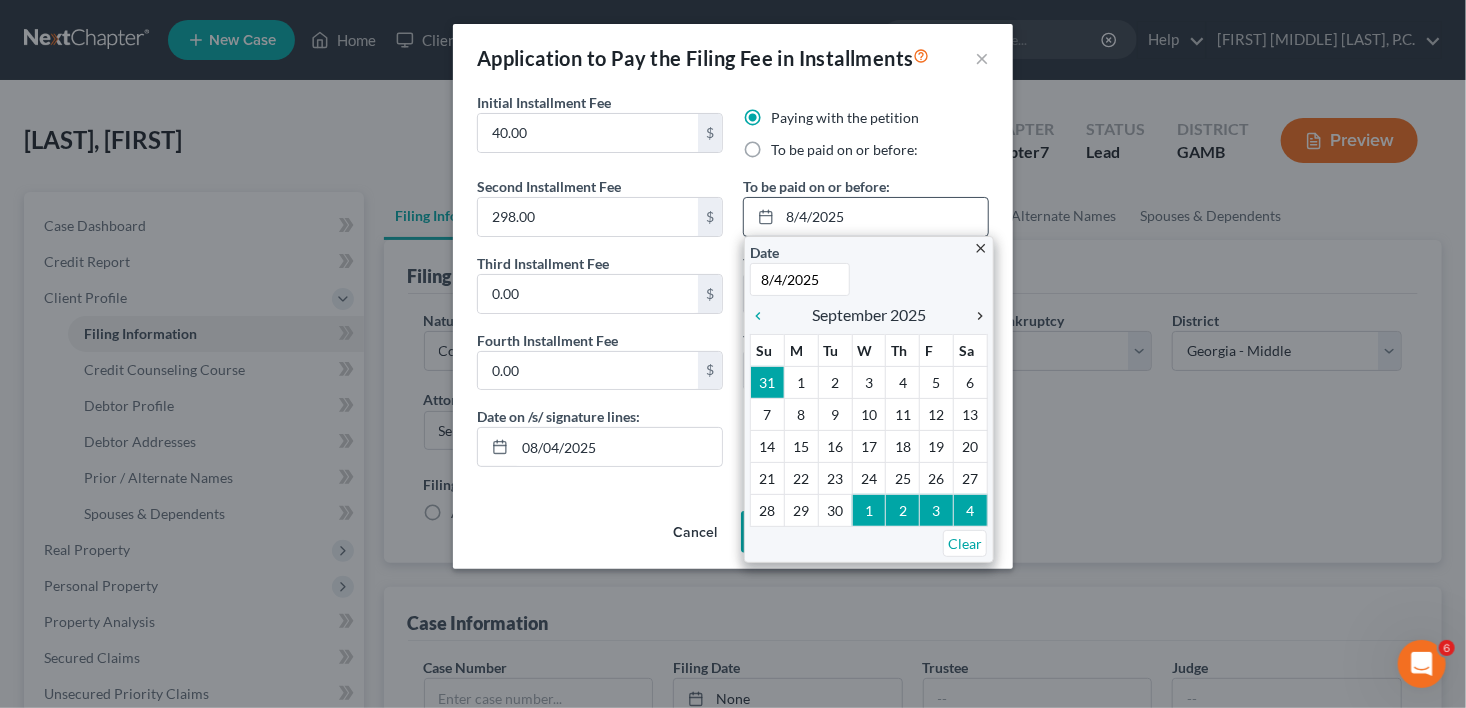 click on "chevron_right" at bounding box center [975, 316] 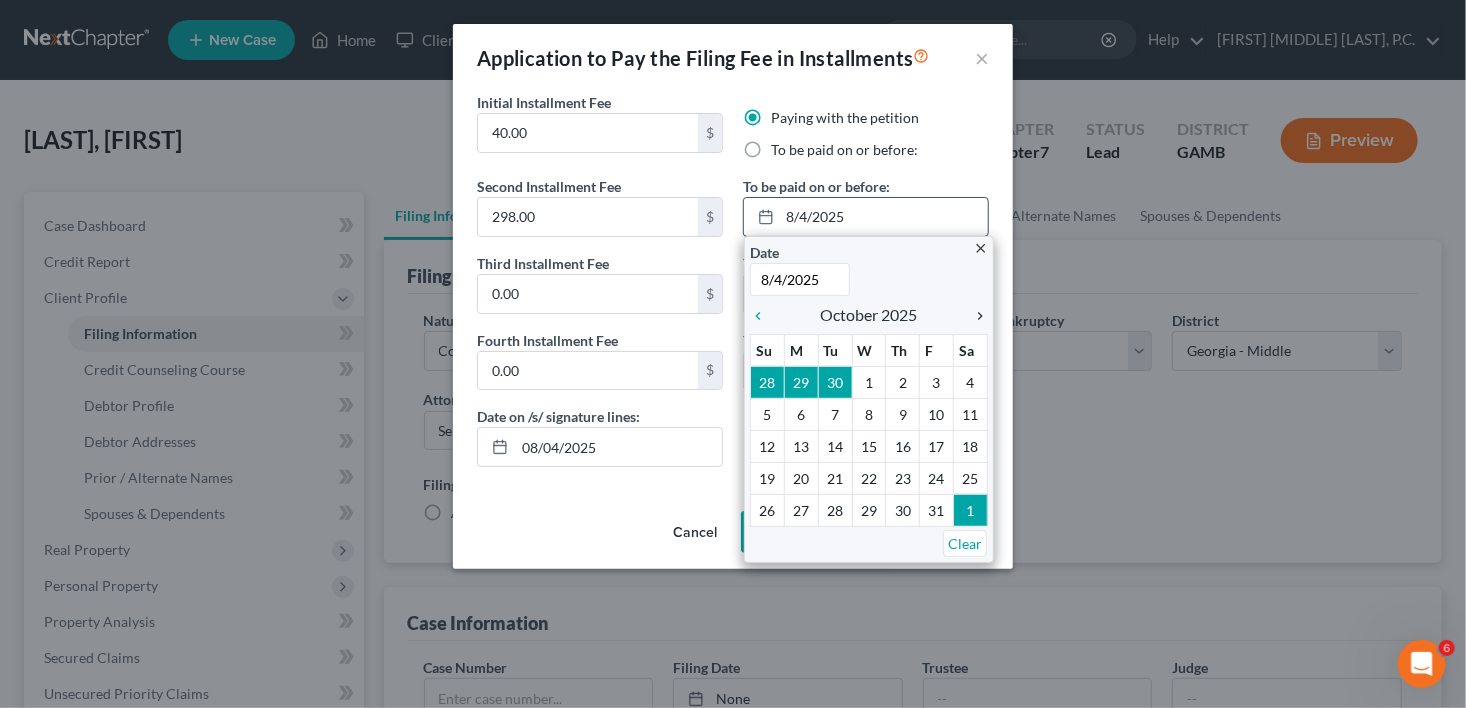 click on "chevron_right" at bounding box center (975, 316) 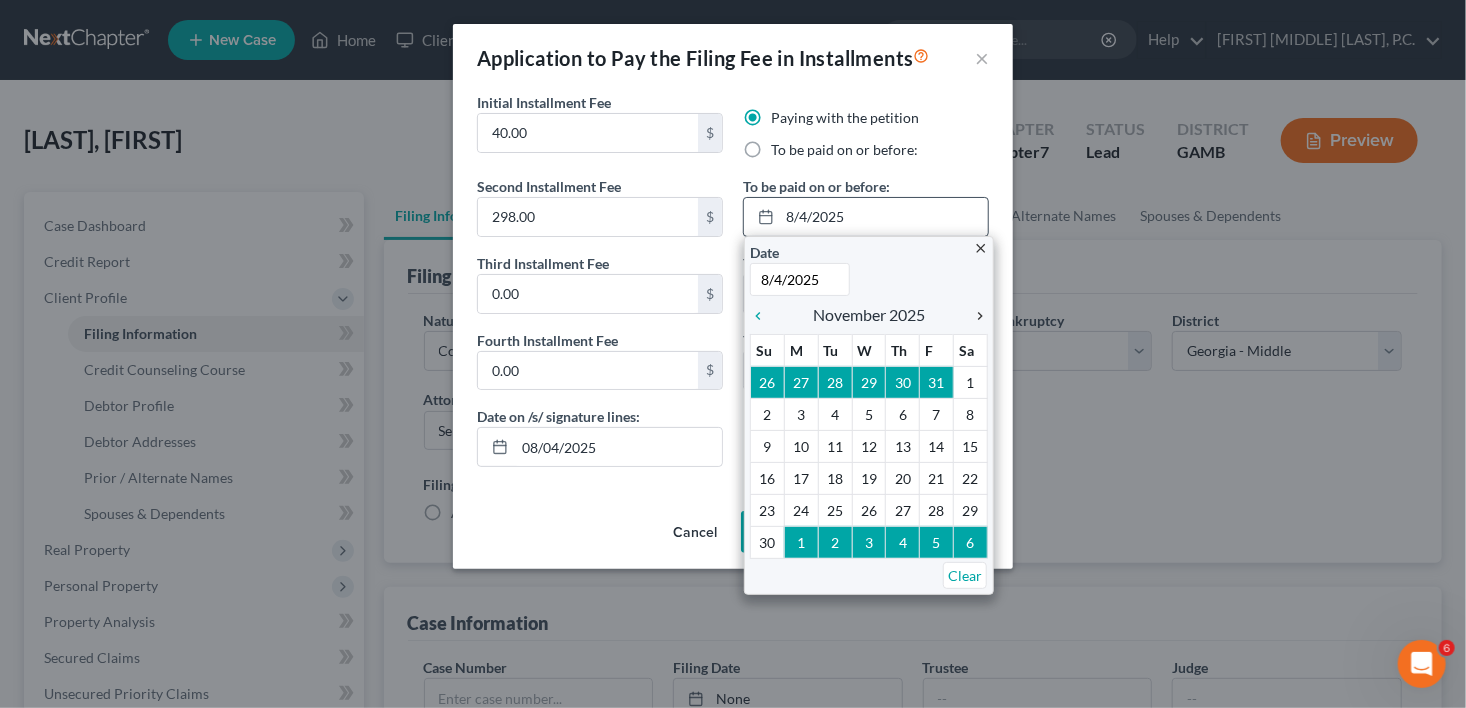 click on "chevron_right" at bounding box center [975, 316] 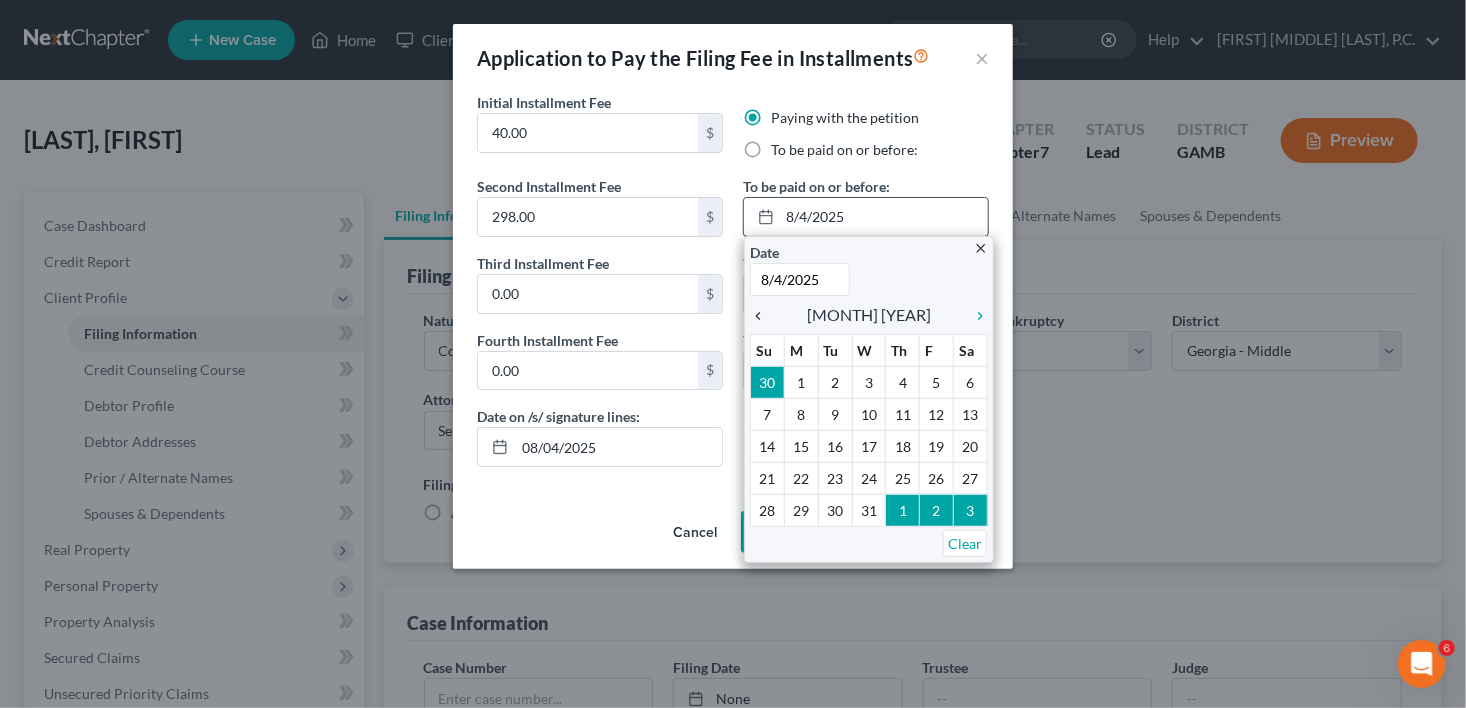 click on "chevron_left" at bounding box center (763, 316) 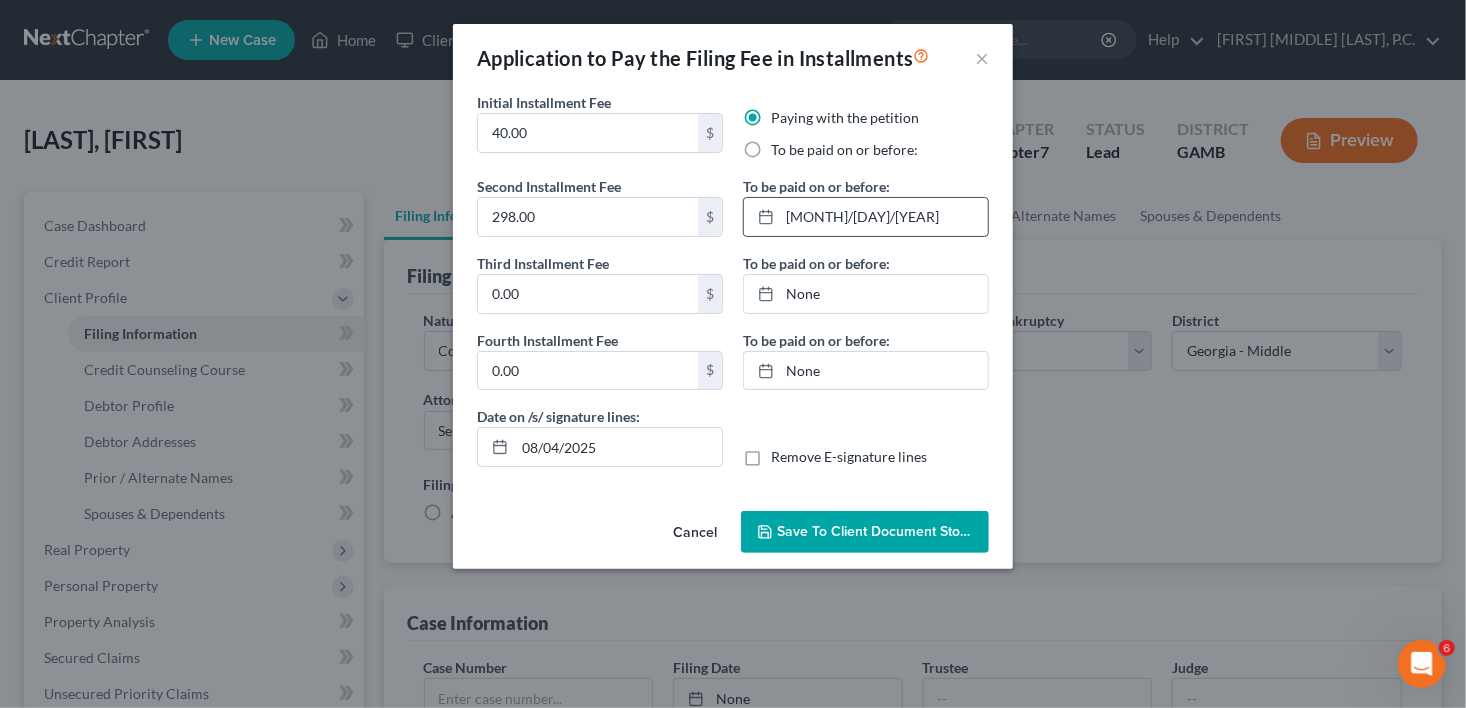 click on "Save to Client Document Storage" at bounding box center (883, 531) 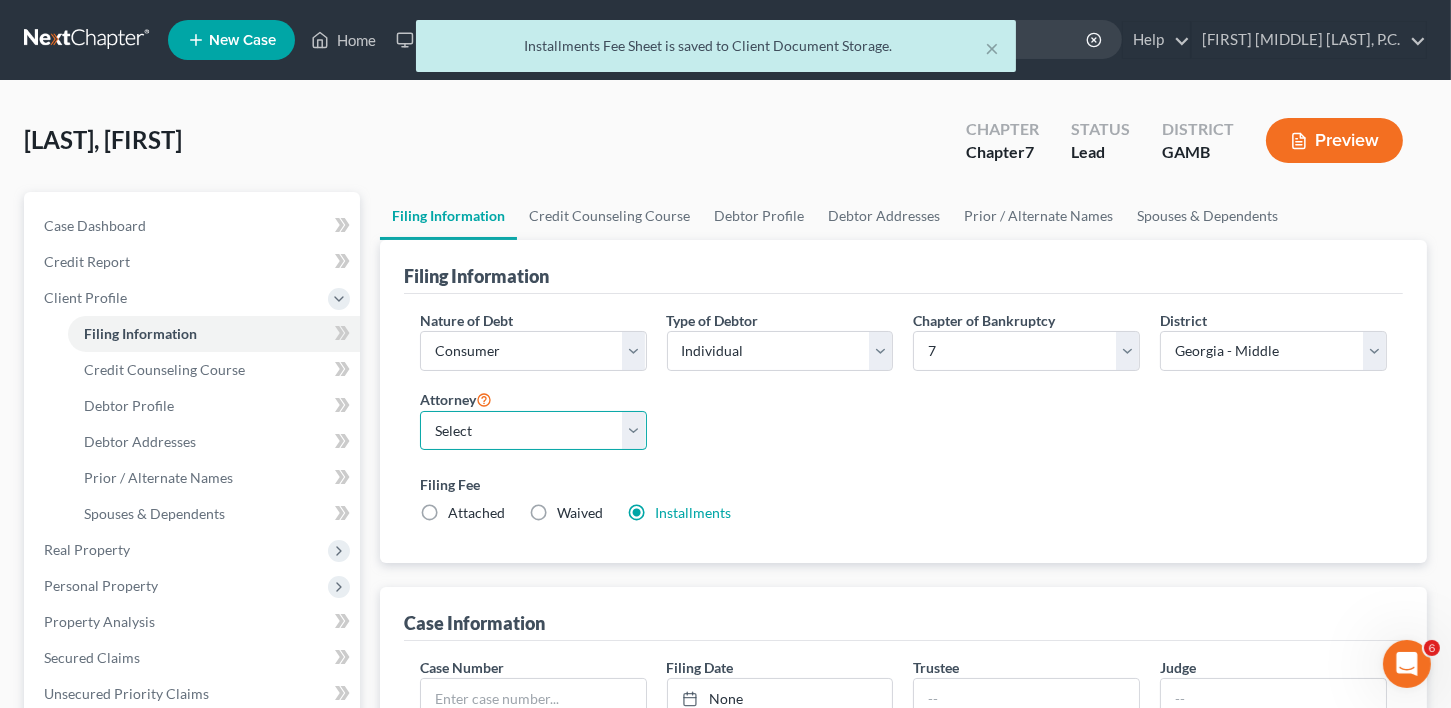drag, startPoint x: 448, startPoint y: 432, endPoint x: 448, endPoint y: 446, distance: 14 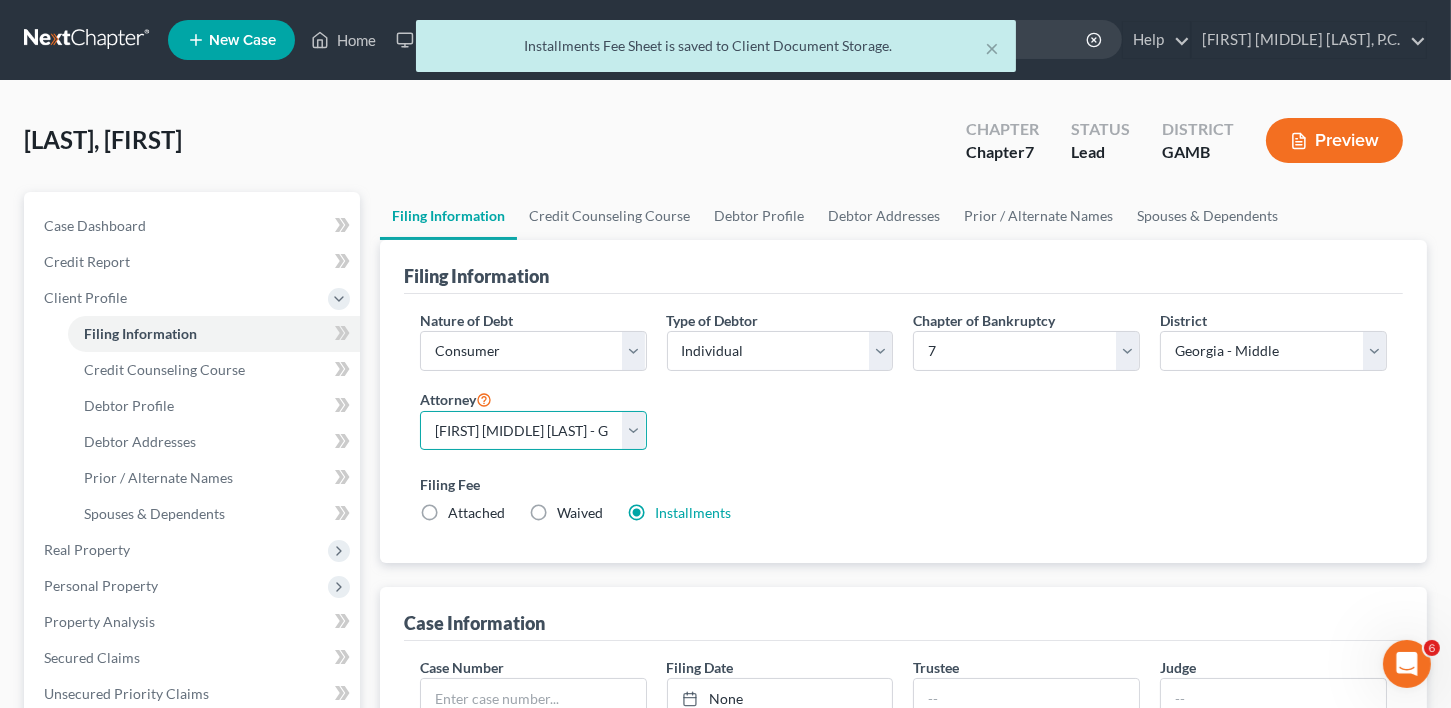 click on "Select [FIRST] [MIDDLE] [LAST] - GAMB" at bounding box center (533, 431) 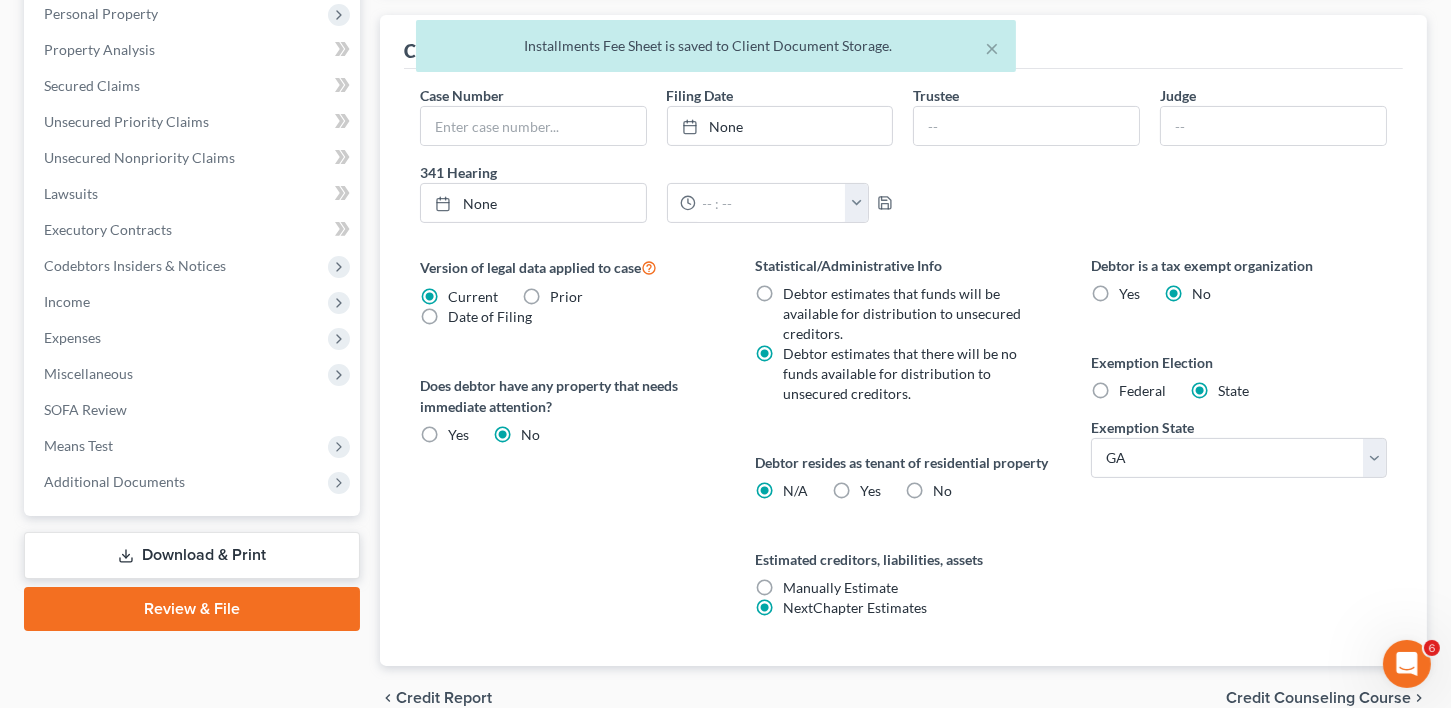 scroll, scrollTop: 688, scrollLeft: 0, axis: vertical 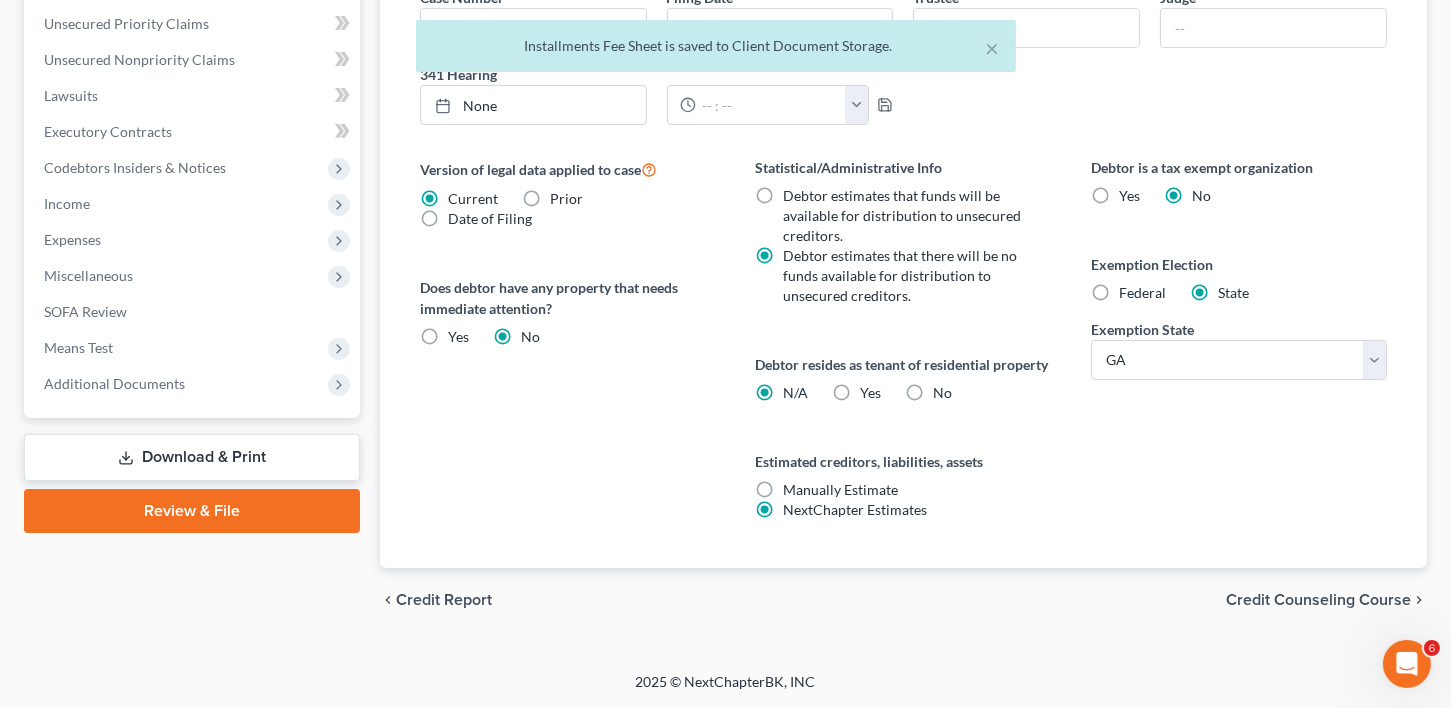 click on "Credit Counseling Course" at bounding box center [1318, 600] 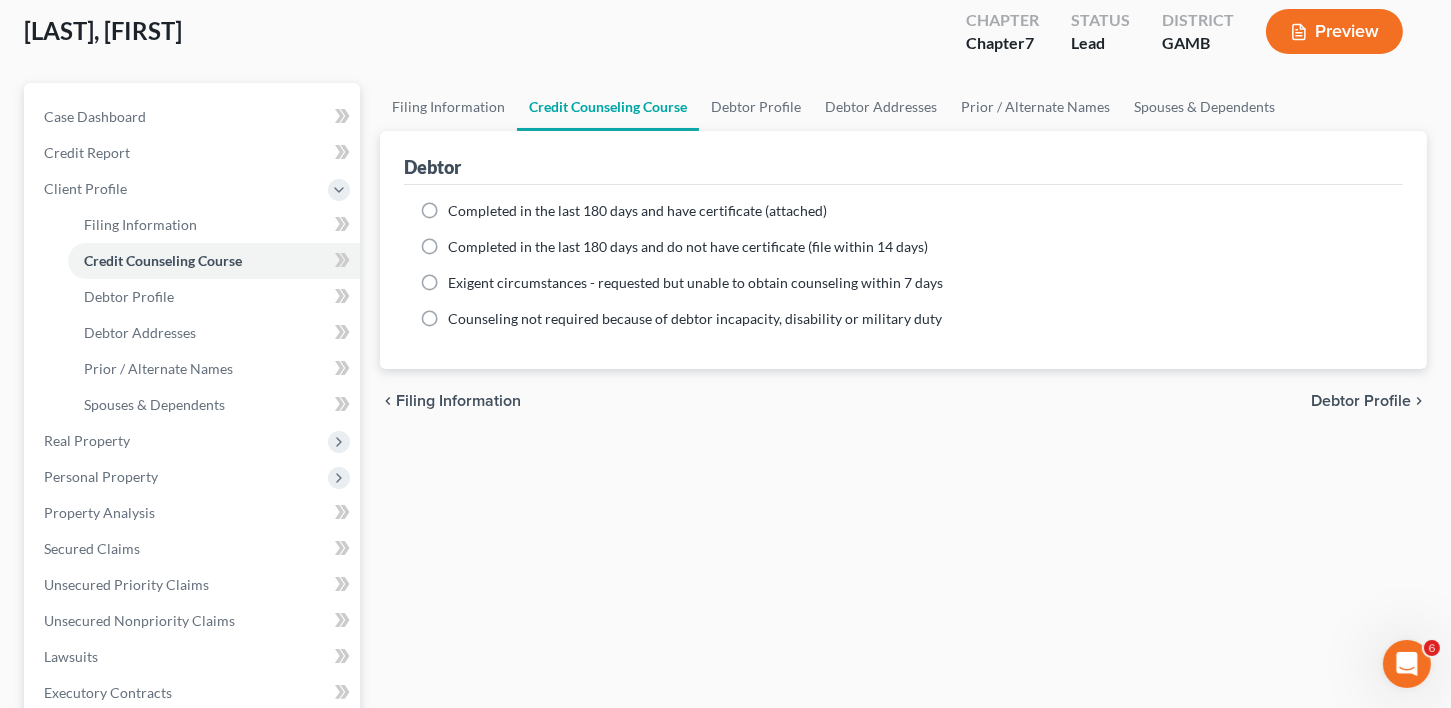 scroll, scrollTop: 0, scrollLeft: 0, axis: both 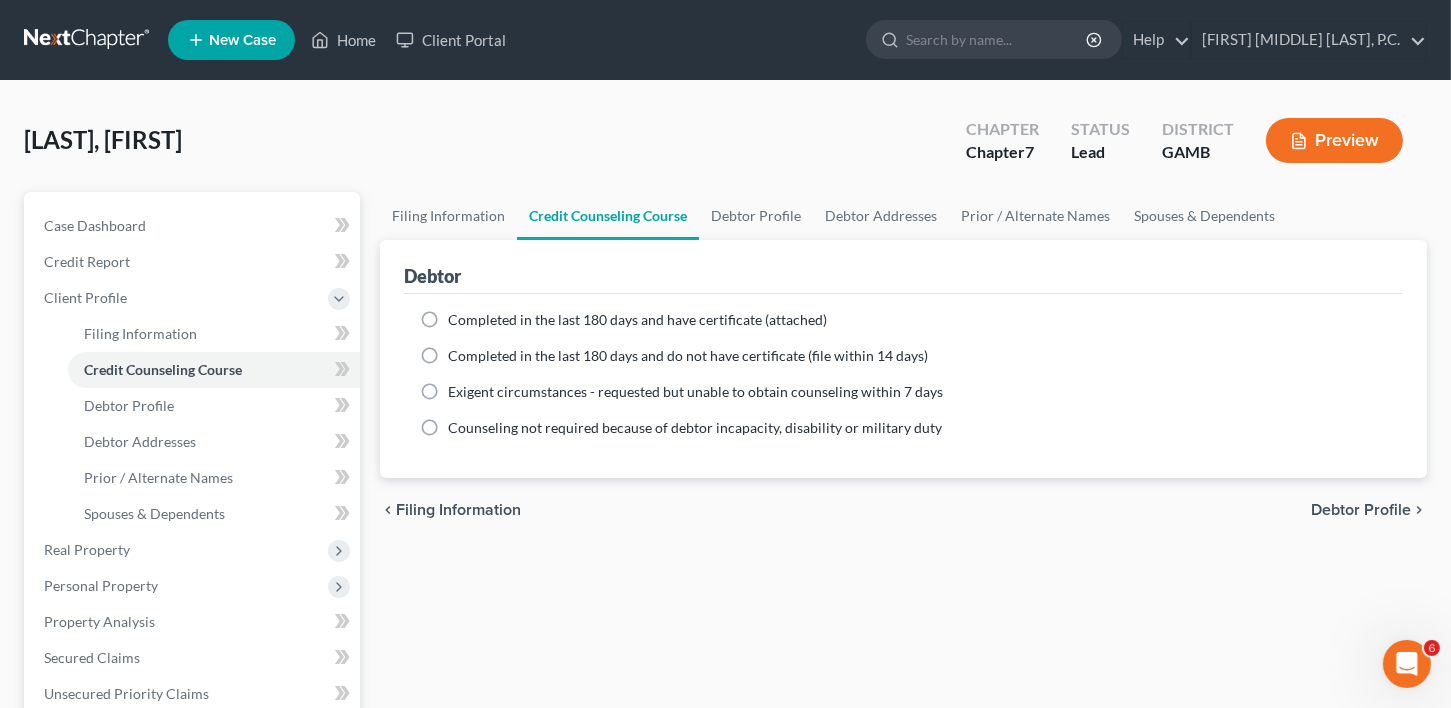 click on "Debtor Profile" at bounding box center (1361, 510) 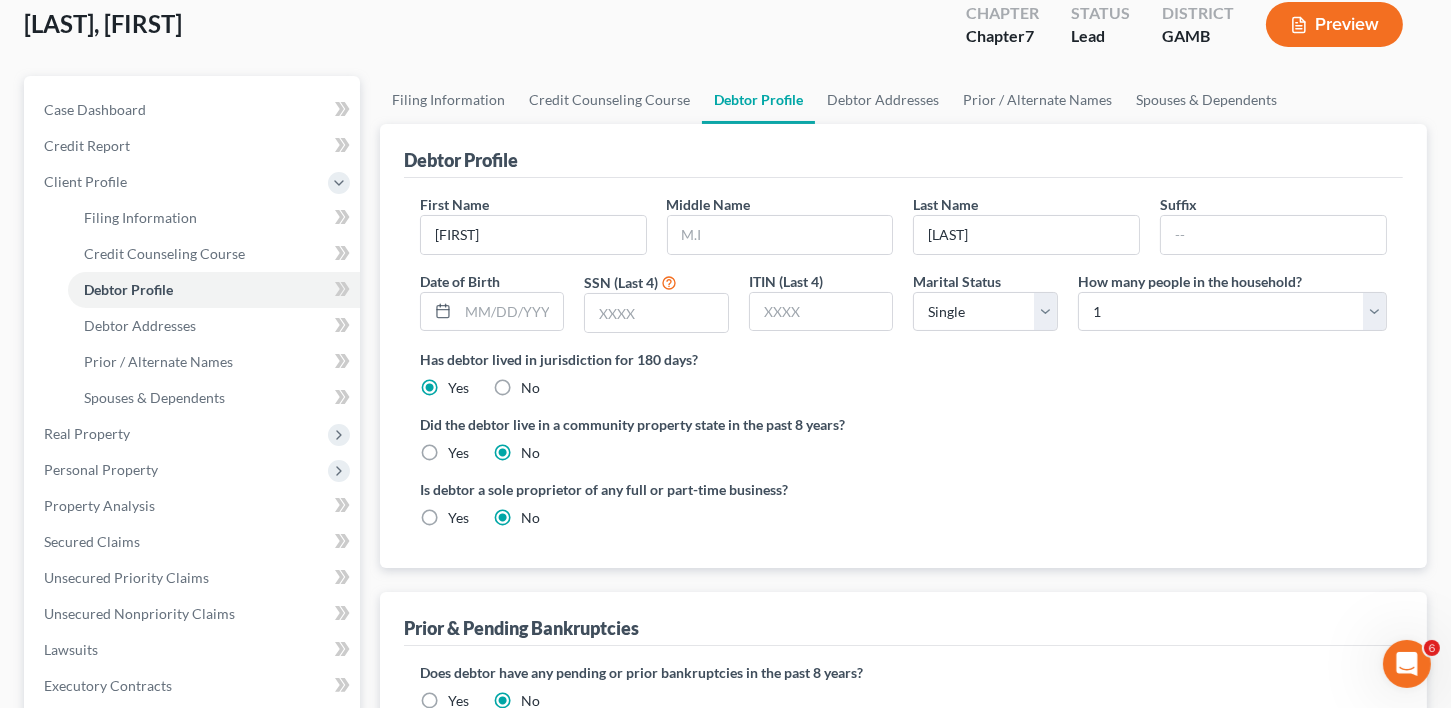 scroll, scrollTop: 137, scrollLeft: 0, axis: vertical 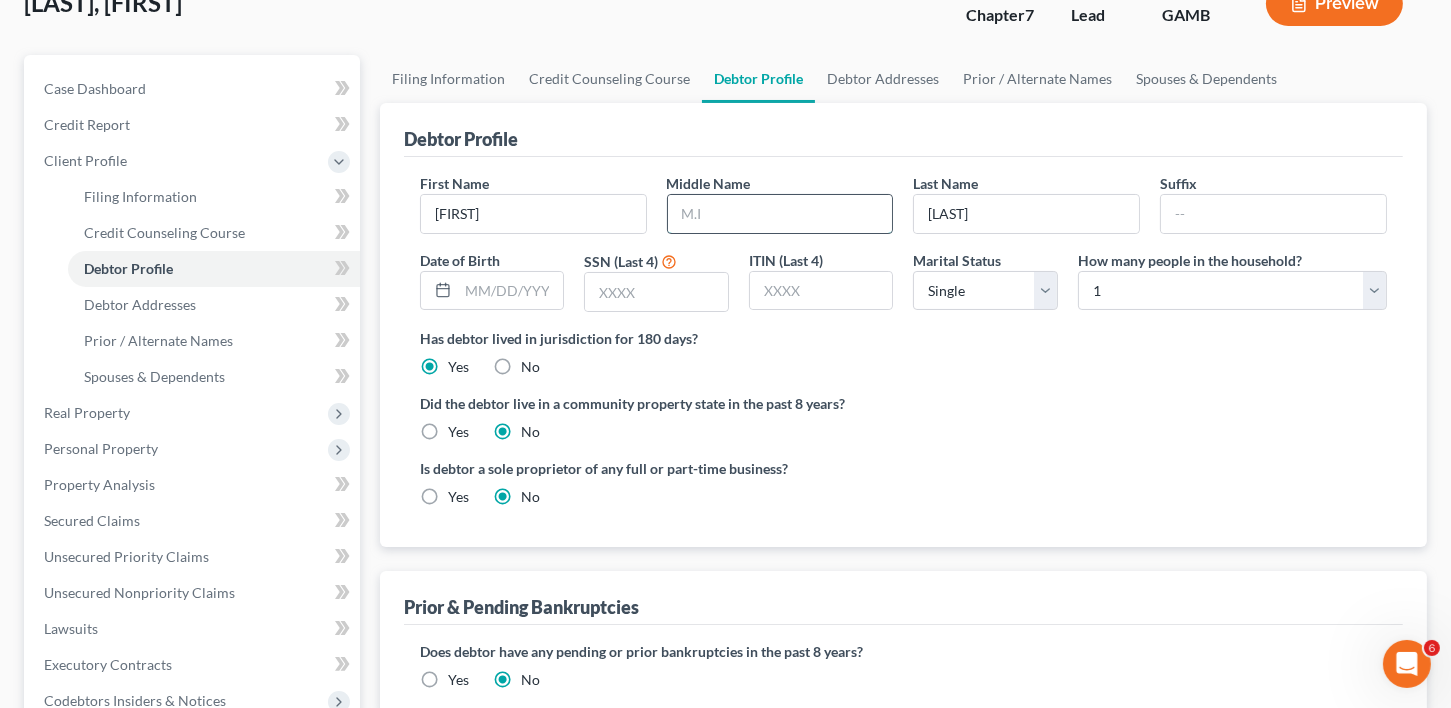 click at bounding box center [780, 214] 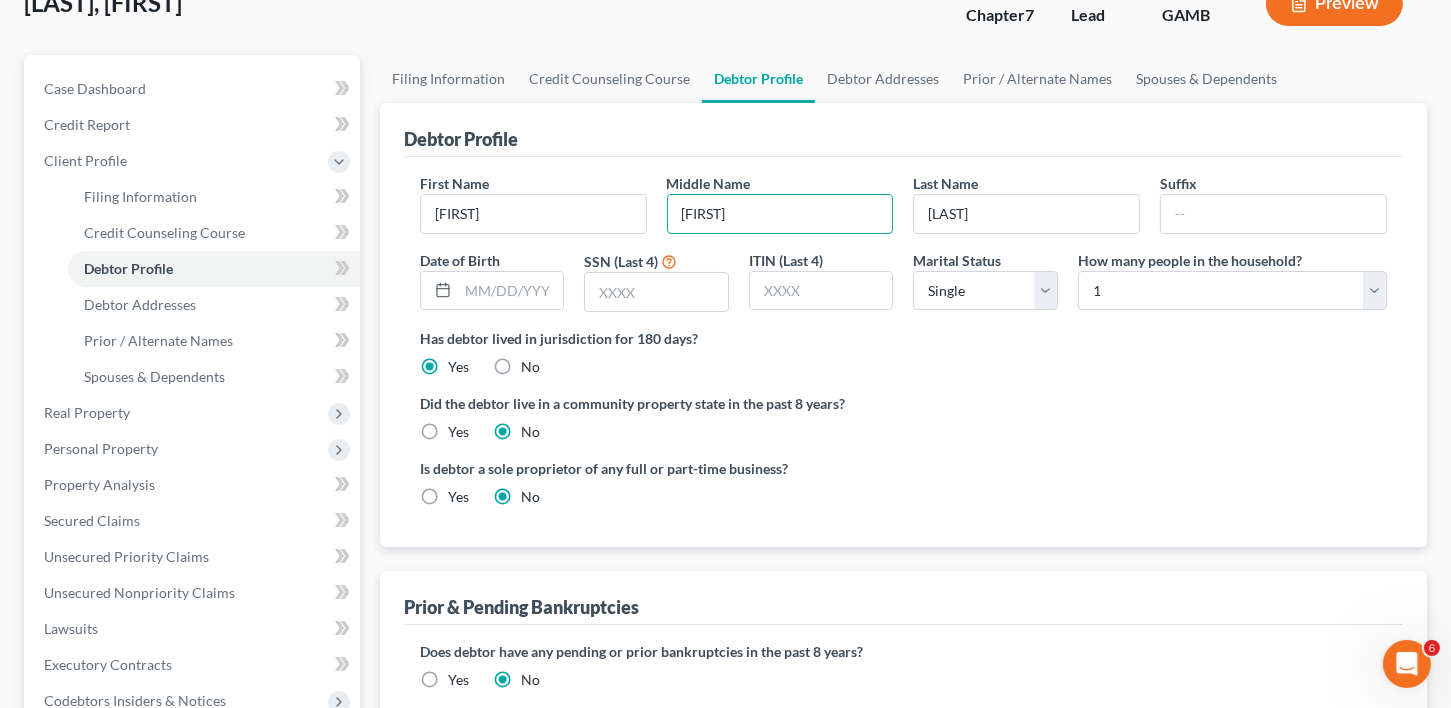 type on "[FIRST]" 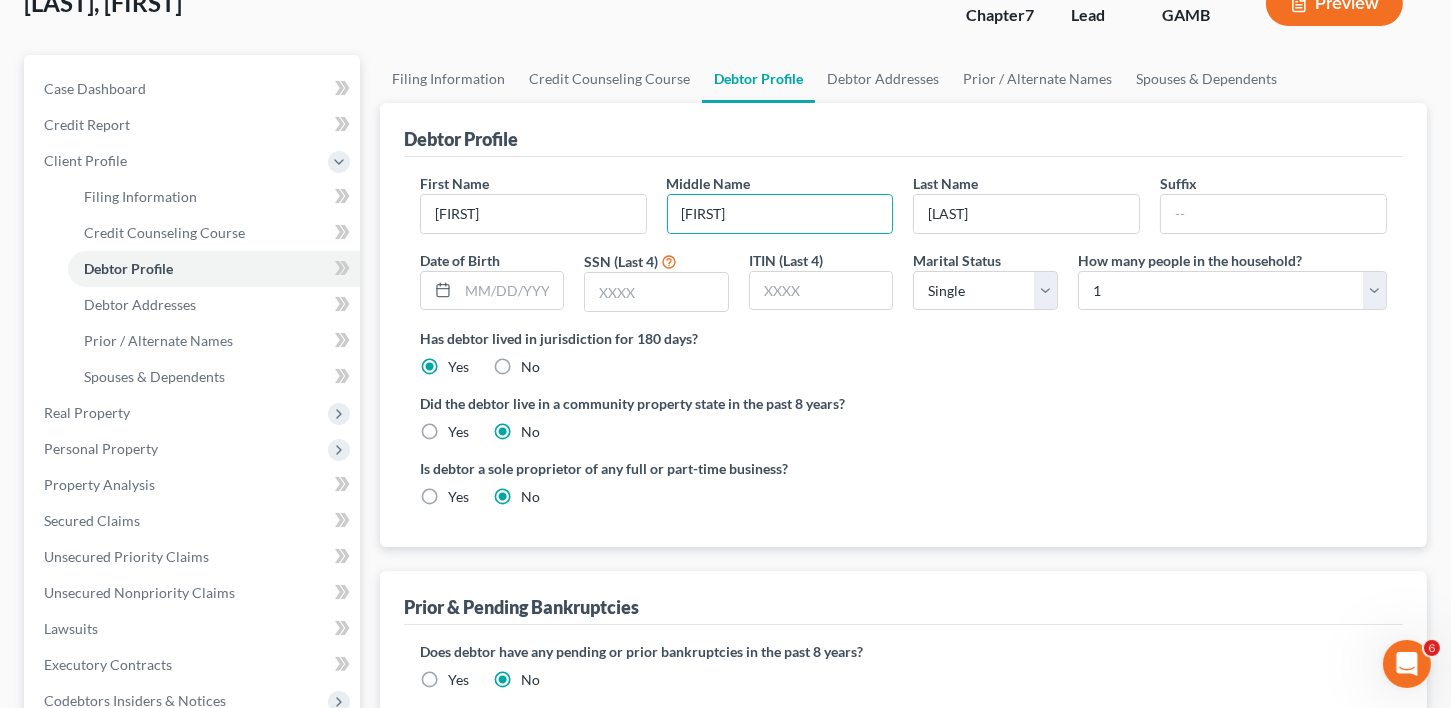 click on "First Name [FIRST] Middle Name [MIDDLE] Last Name [LAST] Suffix Date of Birth SSN (Last 4) ITIN (Last 4) Marital Status Select Single Married Separated Divorced Widowed How many people in the household? Select 1 2 3 4 5 6 7 8 9 10 11 12 13 14 15 16 17 18 19 20" at bounding box center (903, 250) 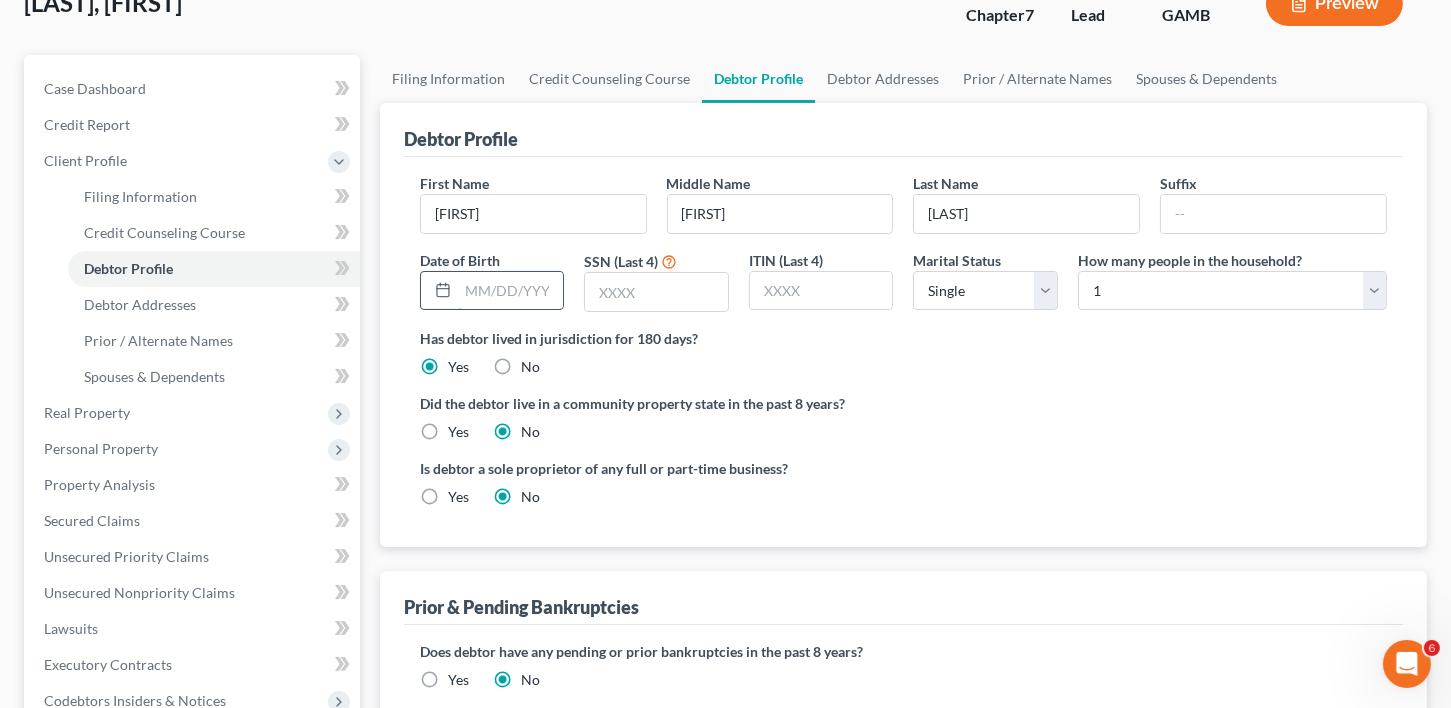 click at bounding box center (511, 291) 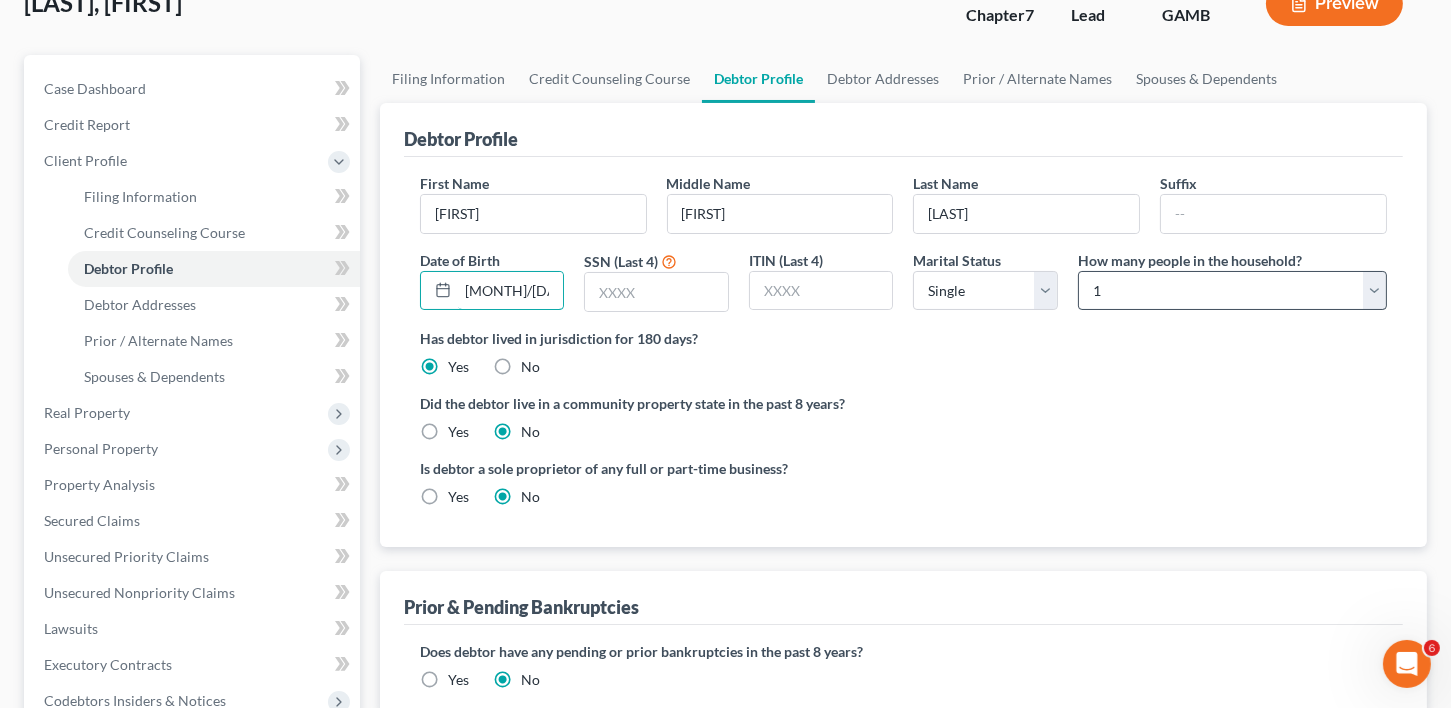 type on "[MONTH]/[DAY]/[YEAR]" 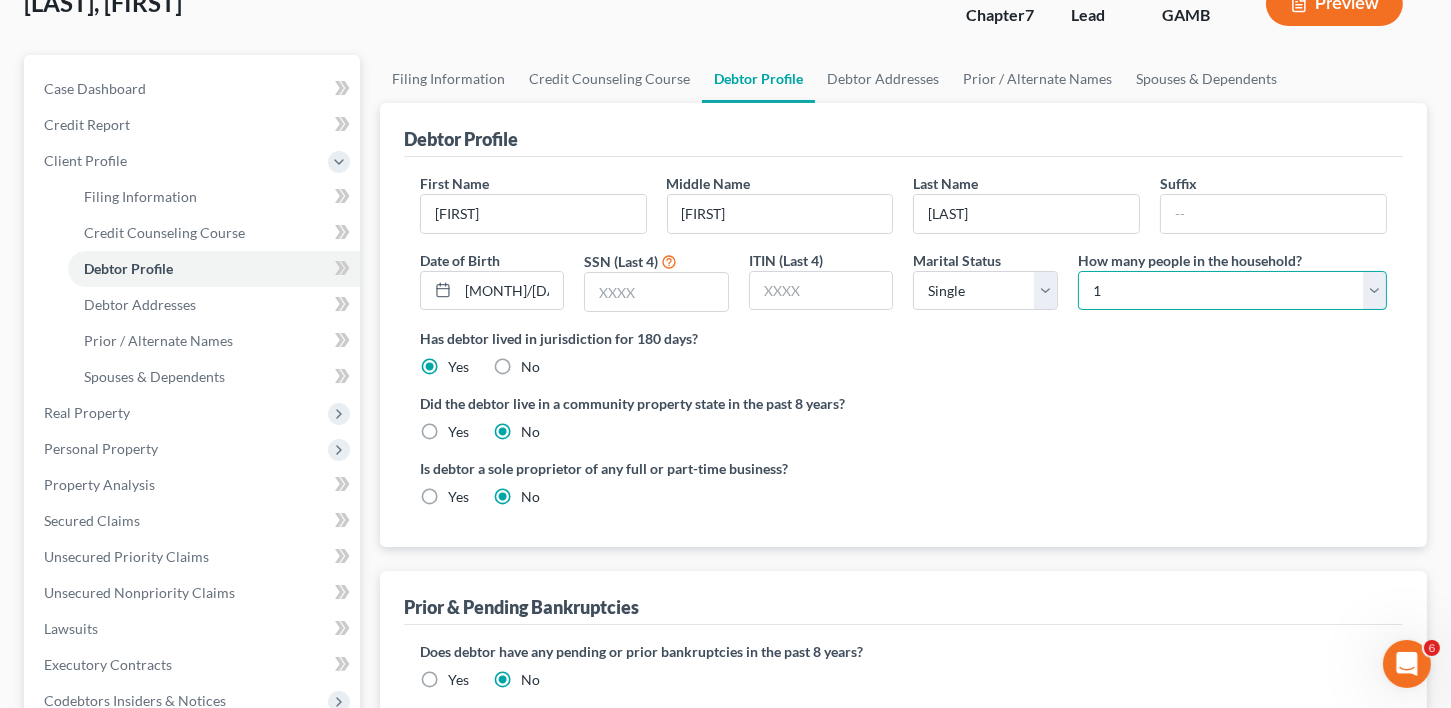 drag, startPoint x: 1100, startPoint y: 292, endPoint x: 1102, endPoint y: 302, distance: 10.198039 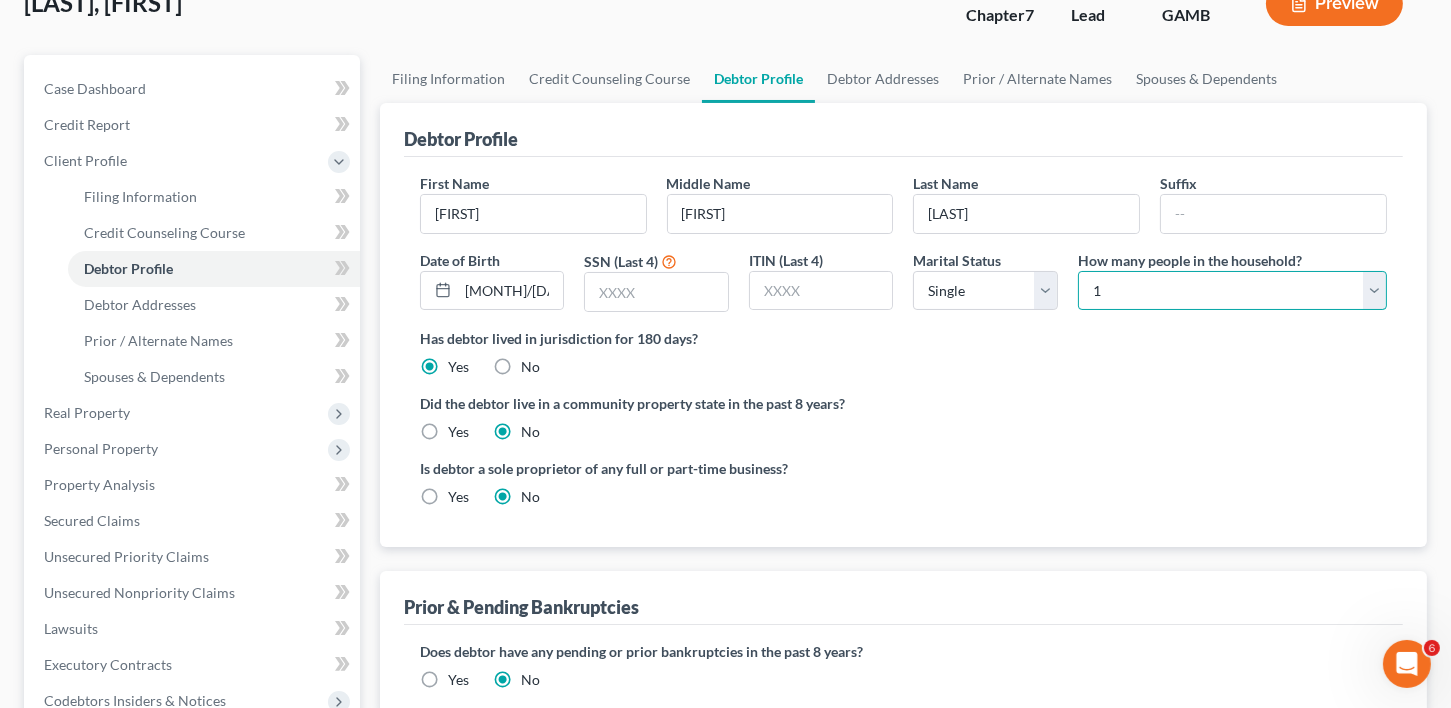 select on "1" 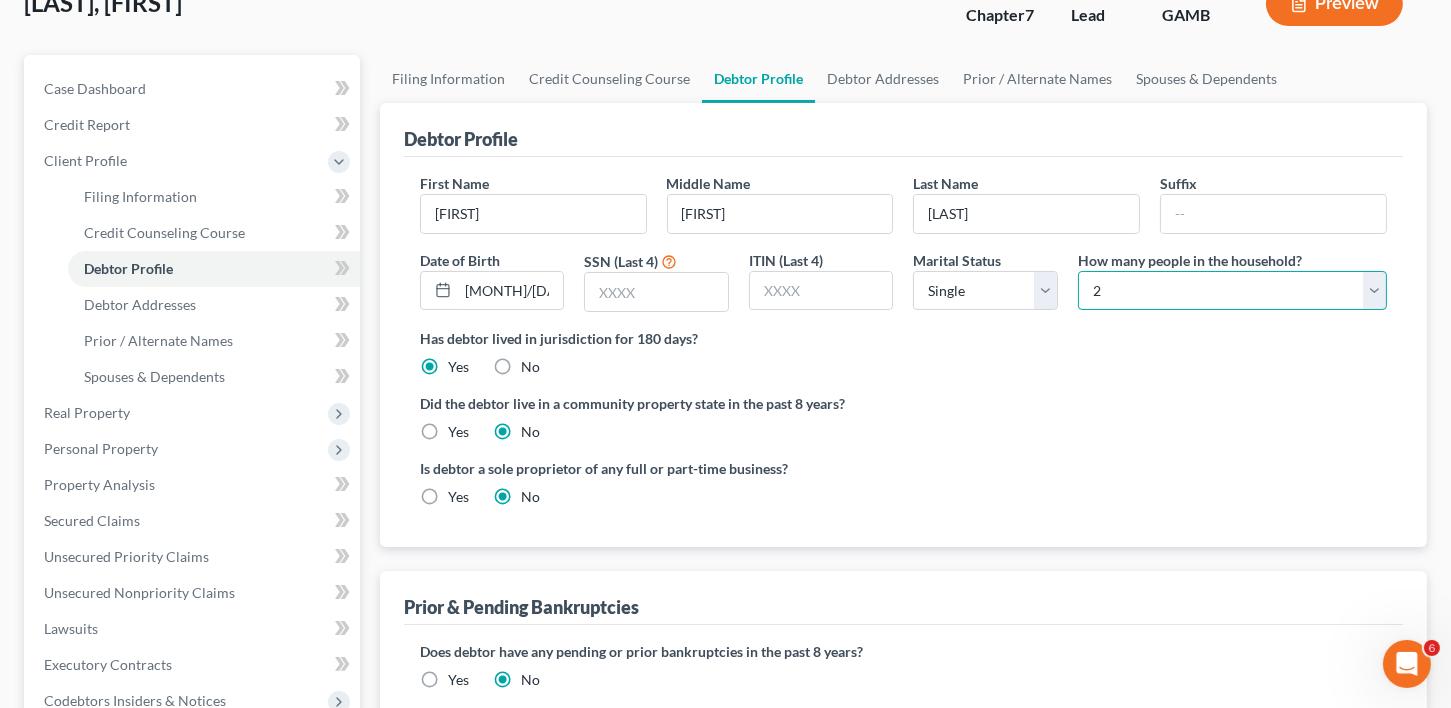 click on "Select 1 2 3 4 5 6 7 8 9 10 11 12 13 14 15 16 17 18 19 20" at bounding box center [1232, 291] 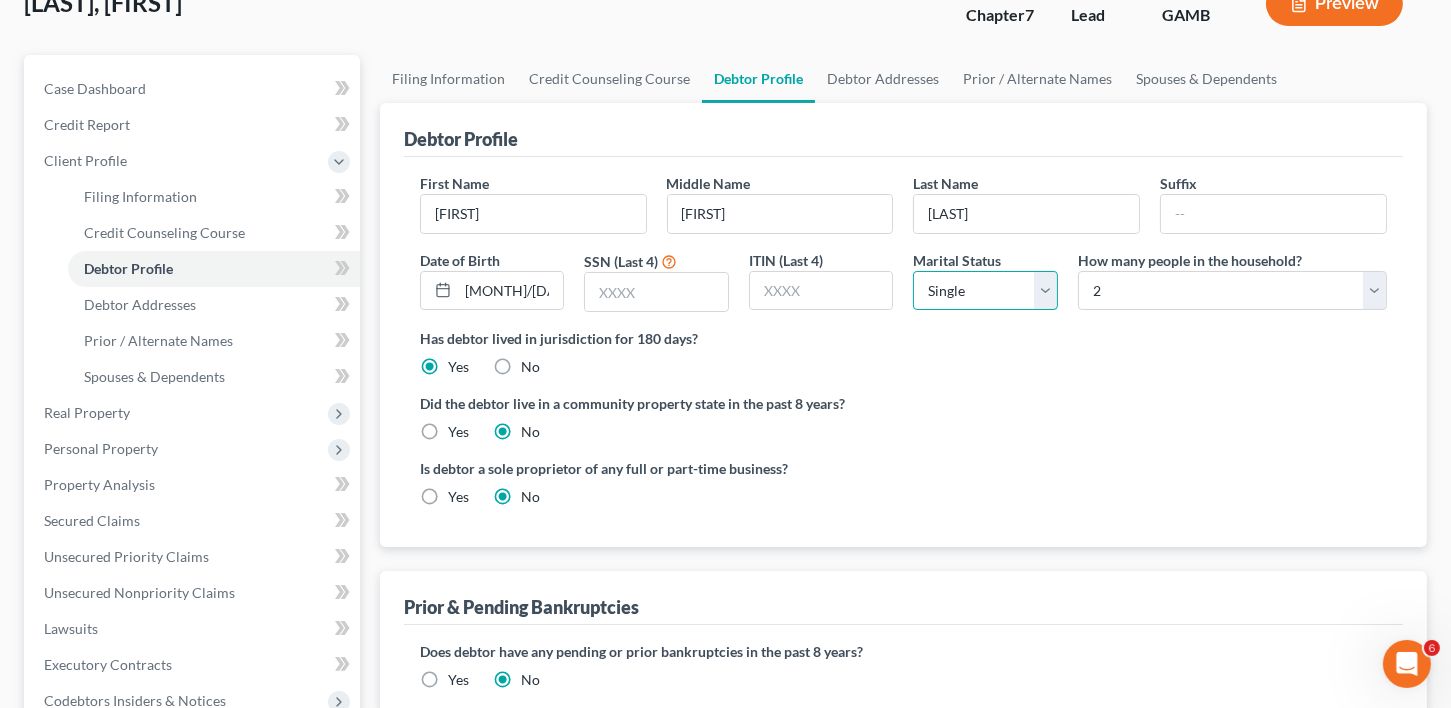 drag, startPoint x: 954, startPoint y: 278, endPoint x: 951, endPoint y: 291, distance: 13.341664 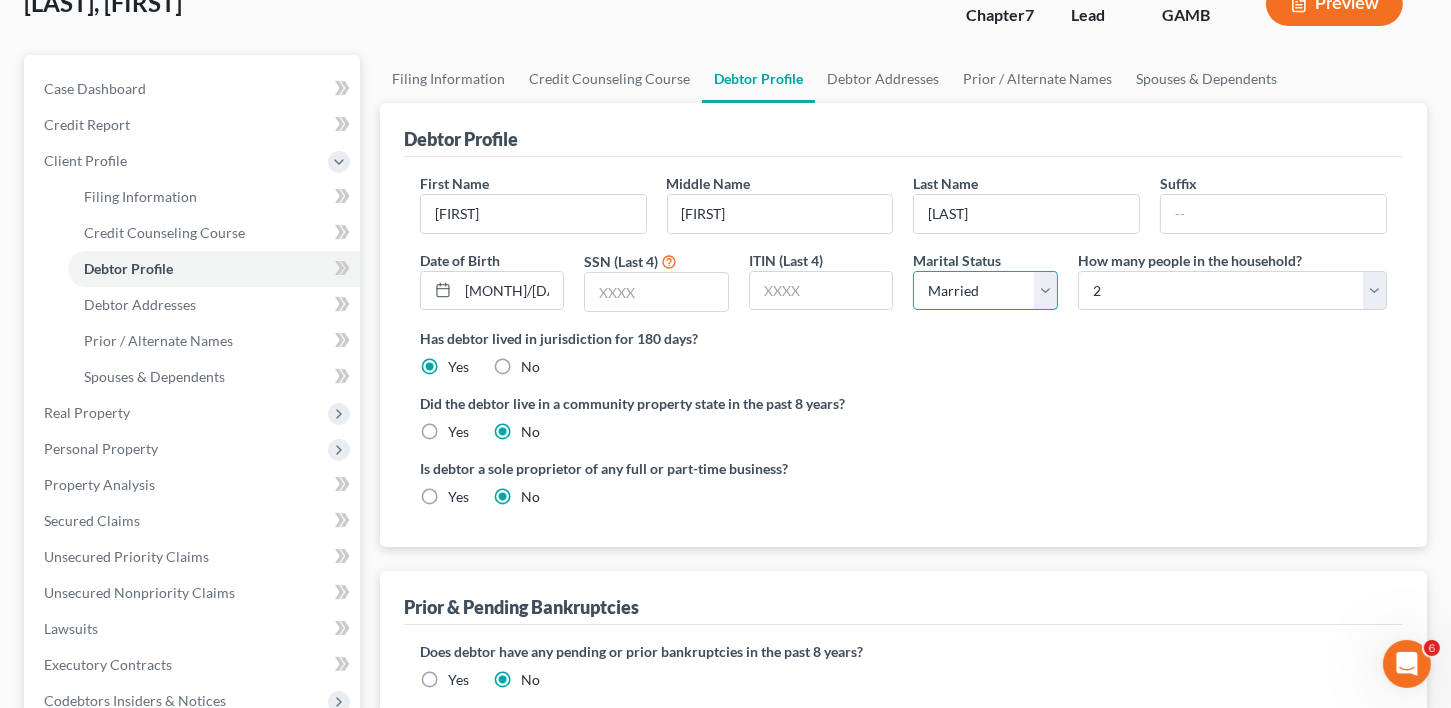 click on "Select Single Married Separated Divorced Widowed" at bounding box center [985, 291] 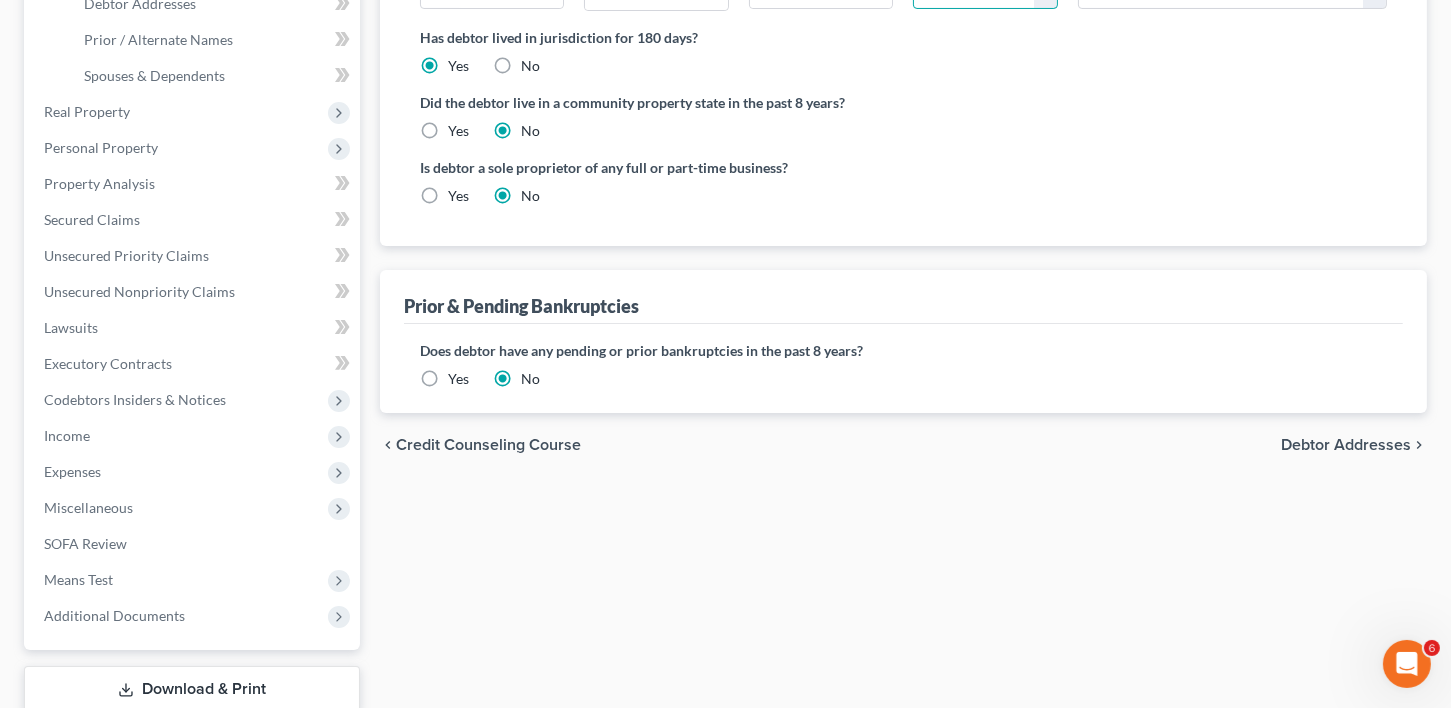 scroll, scrollTop: 454, scrollLeft: 0, axis: vertical 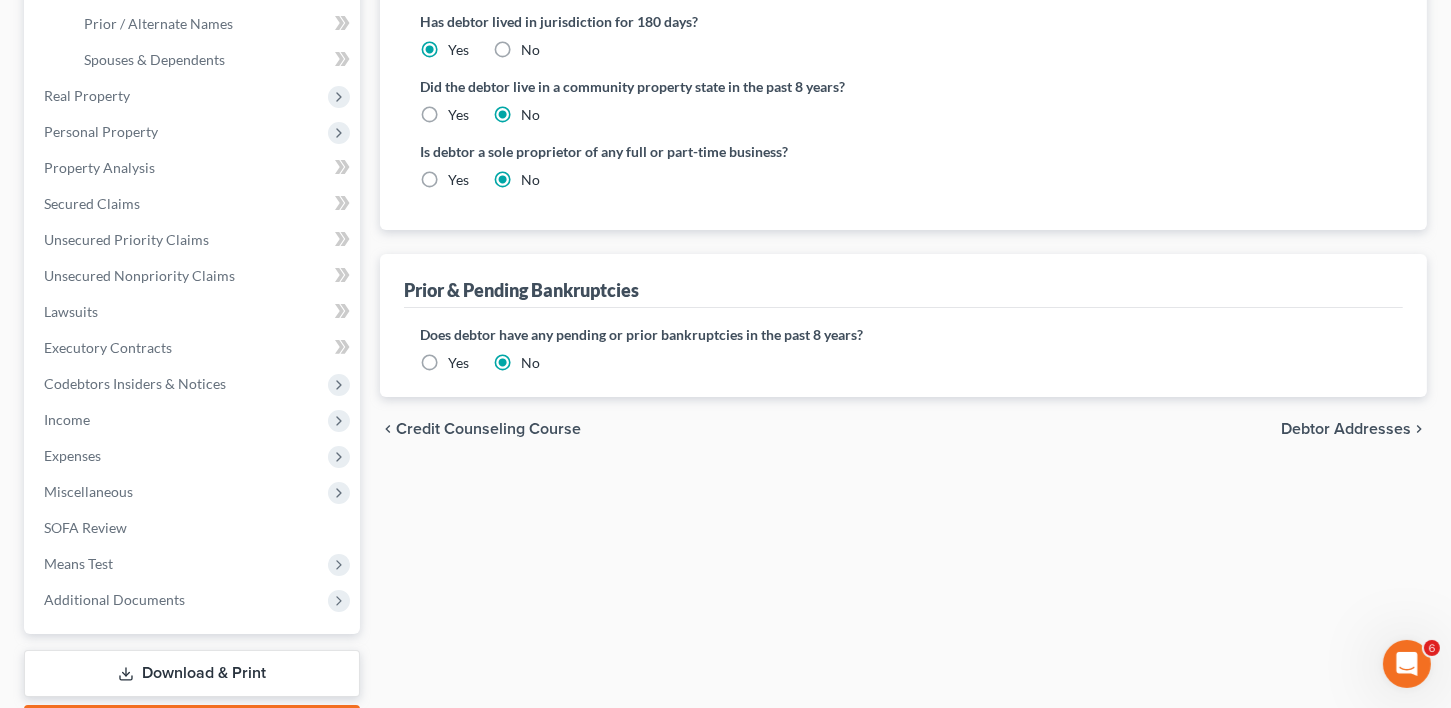 click on "Debtor Addresses" at bounding box center (1346, 429) 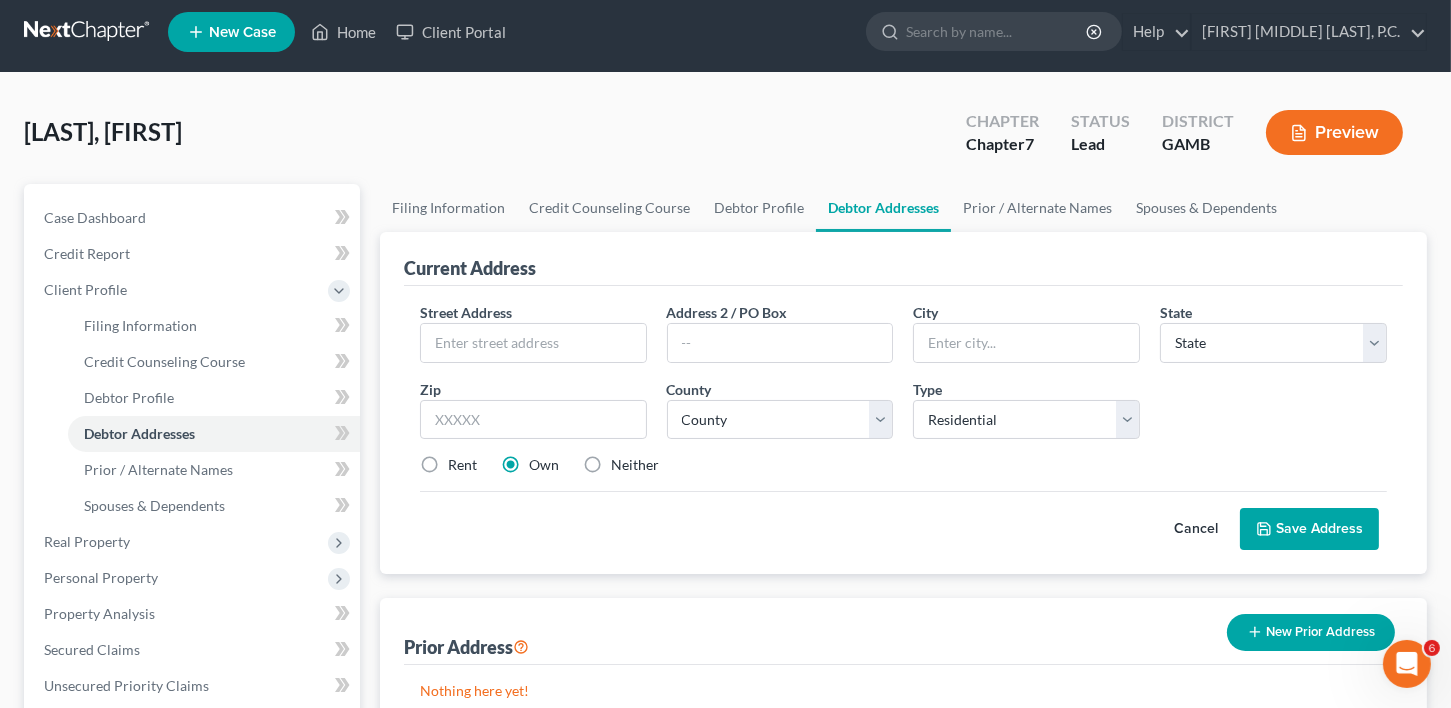 scroll, scrollTop: 0, scrollLeft: 0, axis: both 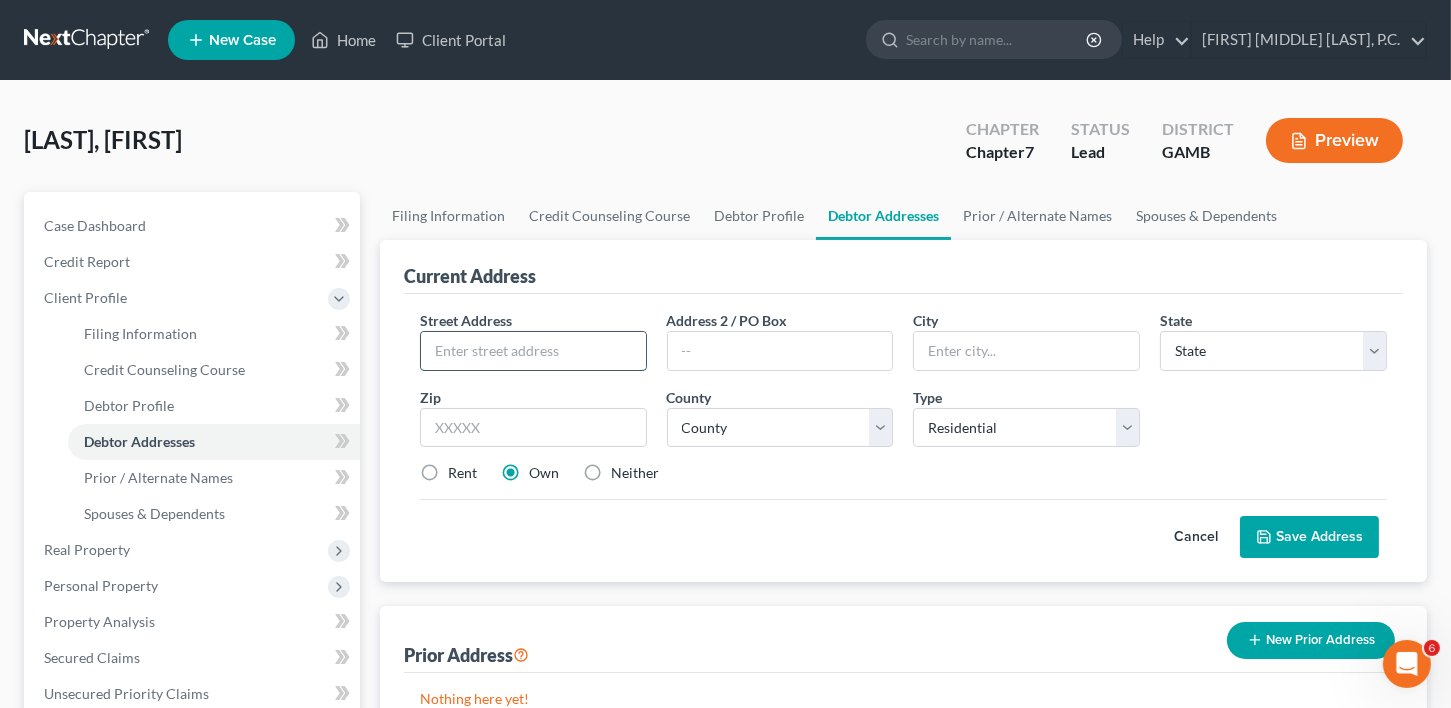 click at bounding box center (533, 351) 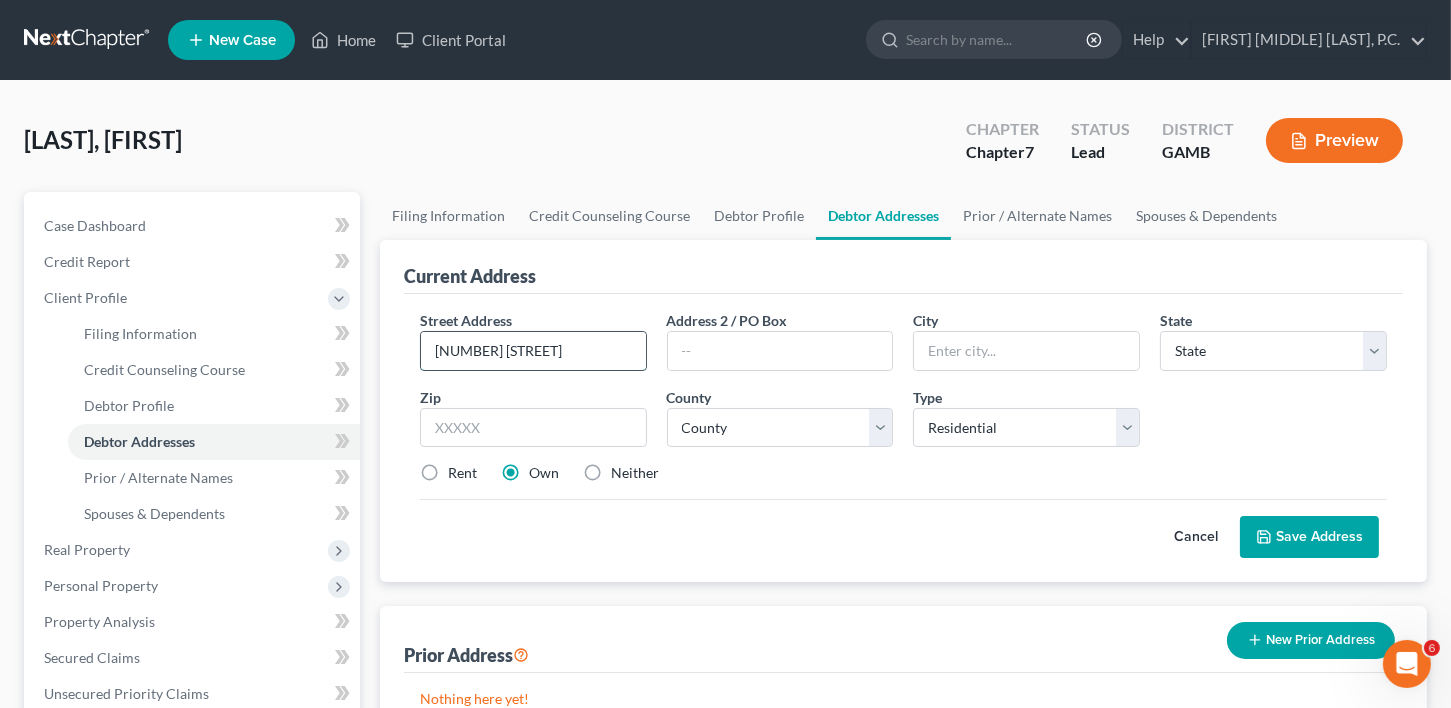 type on "[NUMBER] [STREET]" 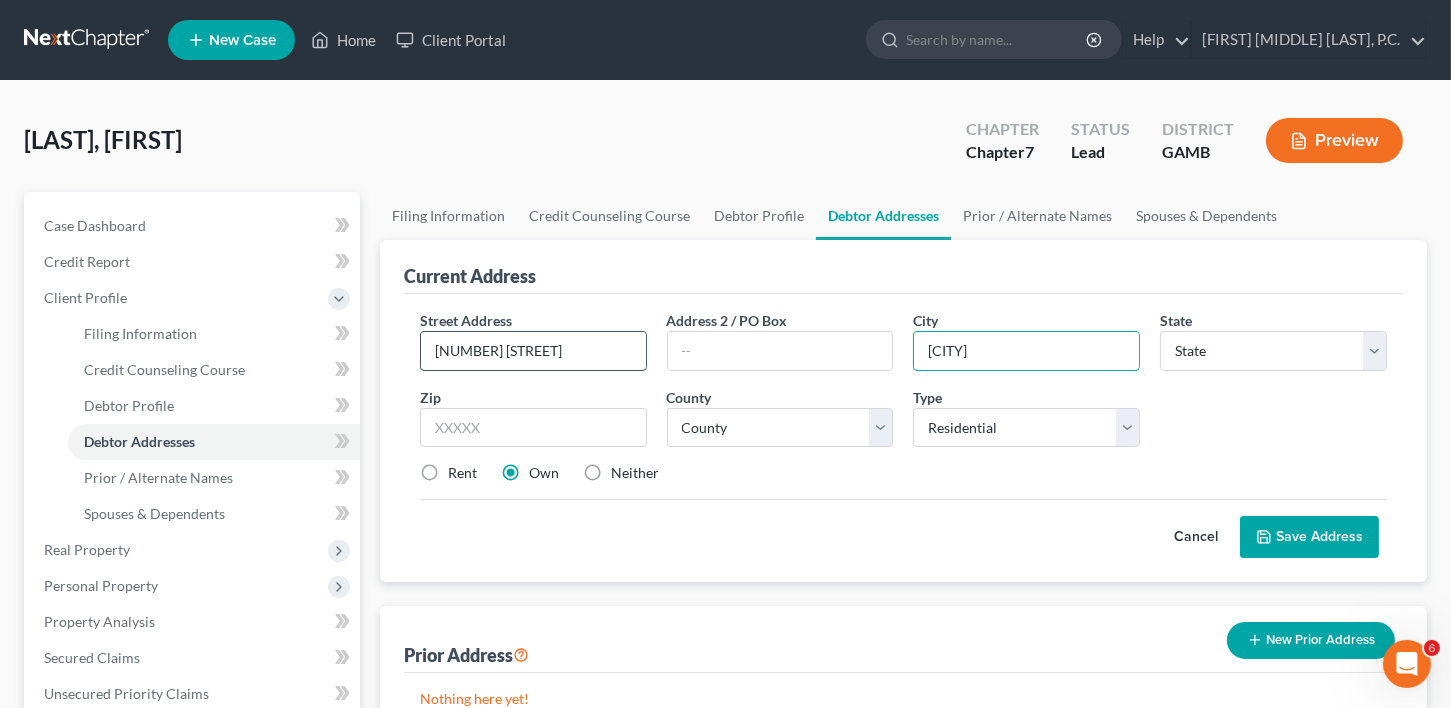 type on "[CITY]" 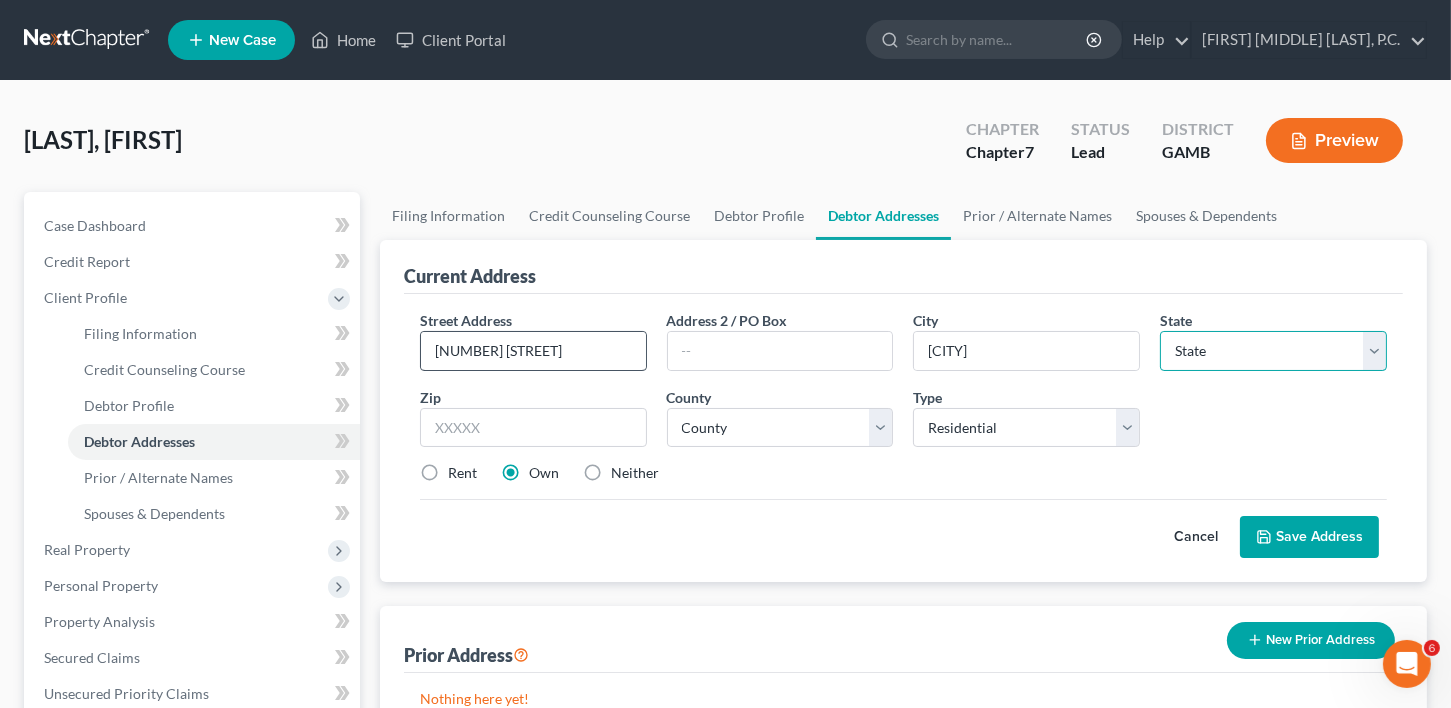select on "10" 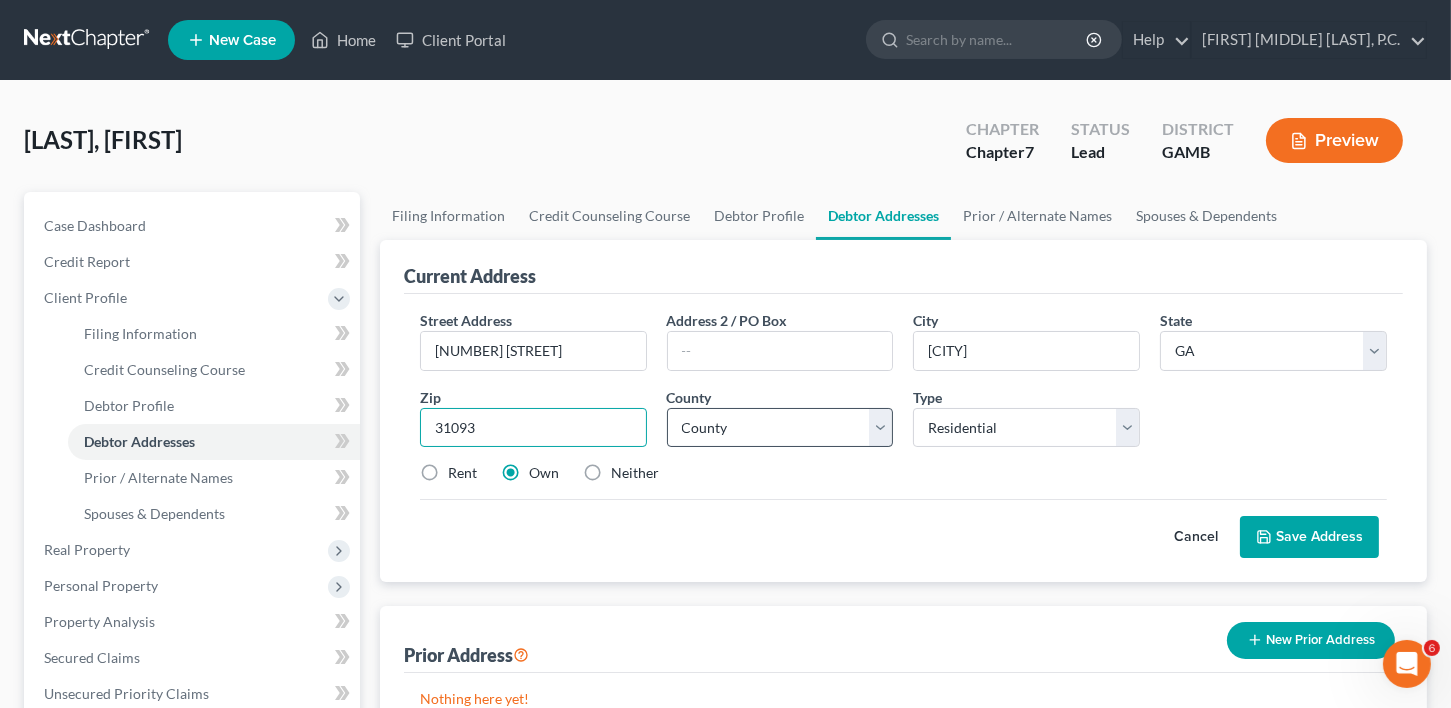 type on "31093" 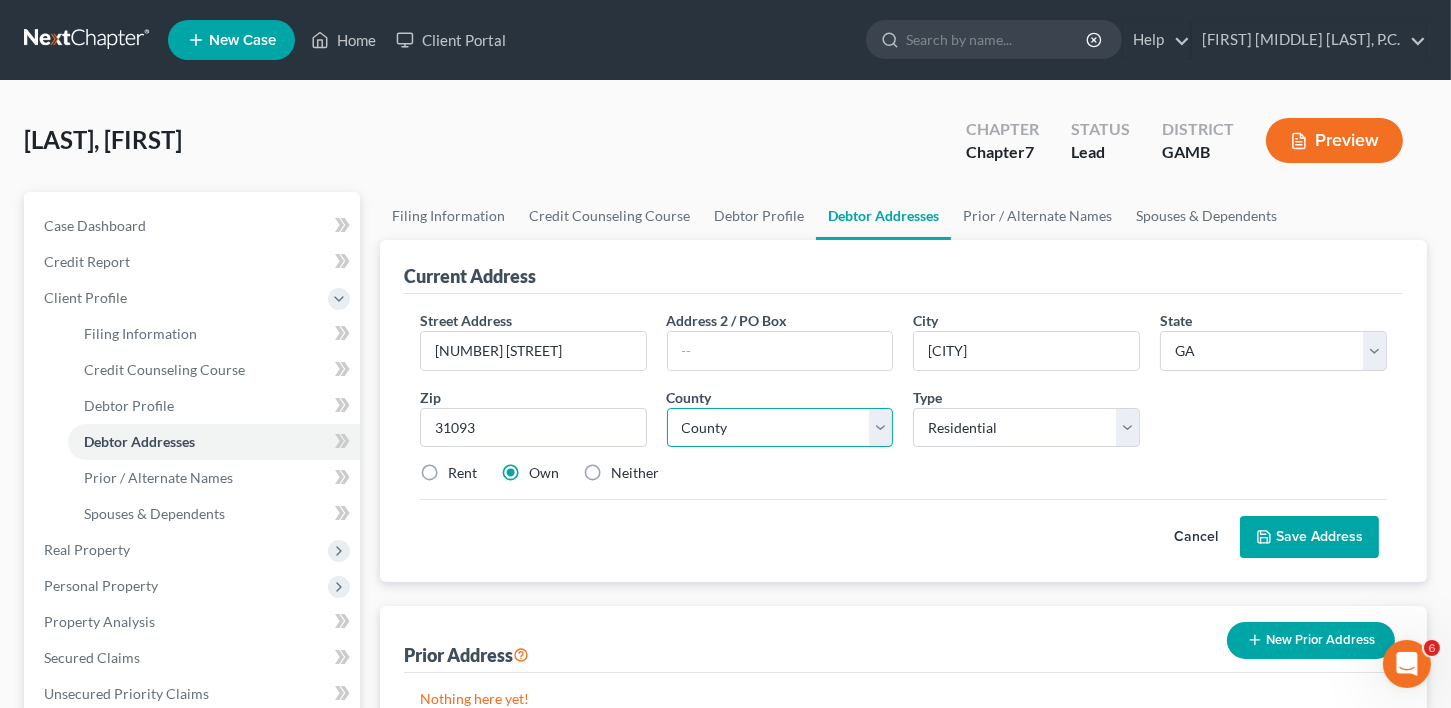 click on "County Appling County Atkinson County Bacon County Baker County Baldwin County Banks County Barrow County Bartow County Ben Hill County Berrien County Bibb County Bleckley County Brantley County Brooks County Bryan County Bulloch County Burke County Butts County Calhoun County Camden County Candler County Carroll County Catoosa County Charlton County Chatham County Chattahoochee County Chattooga County Cherokee County Clarke County Clay County Clayton County Clinch County Cobb County Coffee County Colquitt County Columbia County Cook County Coweta County Crawford County Crisp County Dade County Dawson County DeKalb County Decatur County Dodge County Dooly County Dougherty County Douglas County Early County Echols County Effingham County Elbert County Emanuel County Evans County Fannin County Fayette County Floyd County Forsyth County Franklin County Fulton County Gilmer County Glascock County Glynn County Gordon County Grady County Greene County Gwinnett County Habersham County Hall County Hancock County" at bounding box center [780, 428] 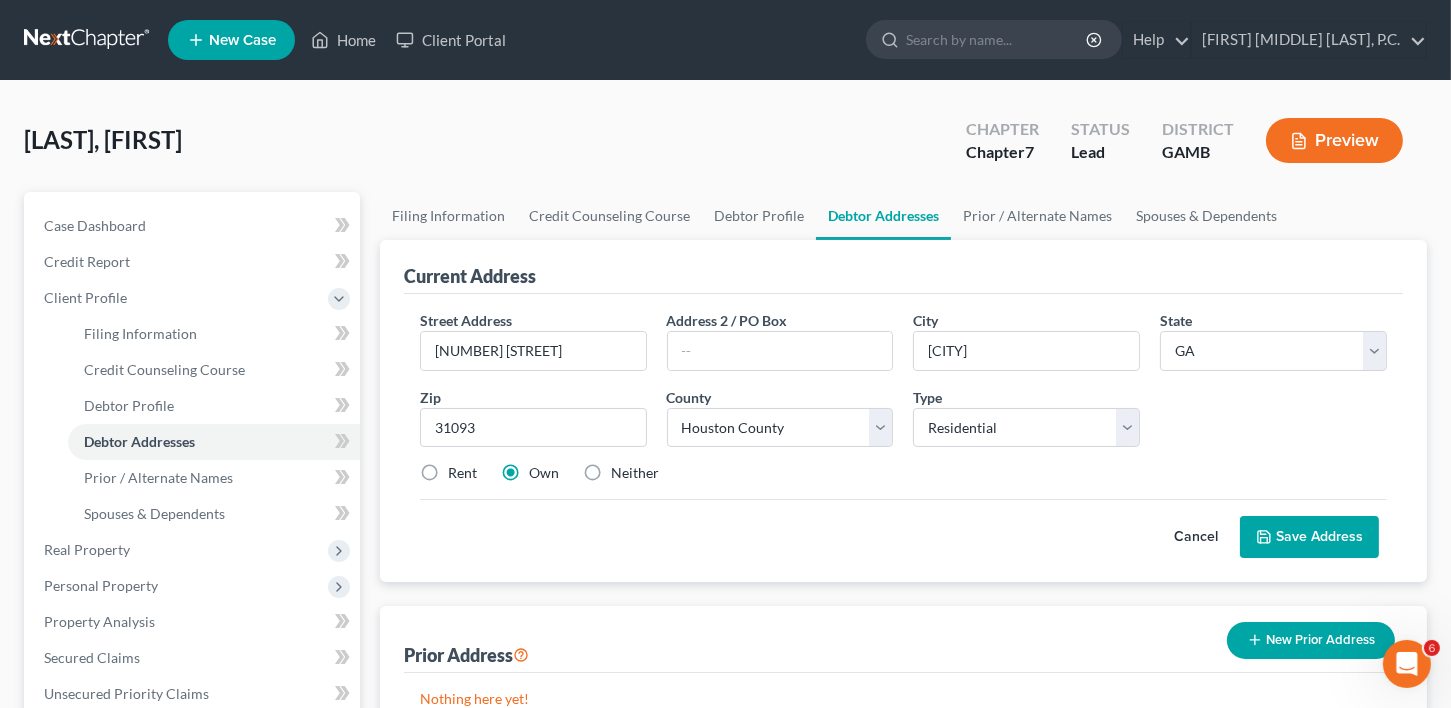 click on "Save Address" at bounding box center [1309, 537] 